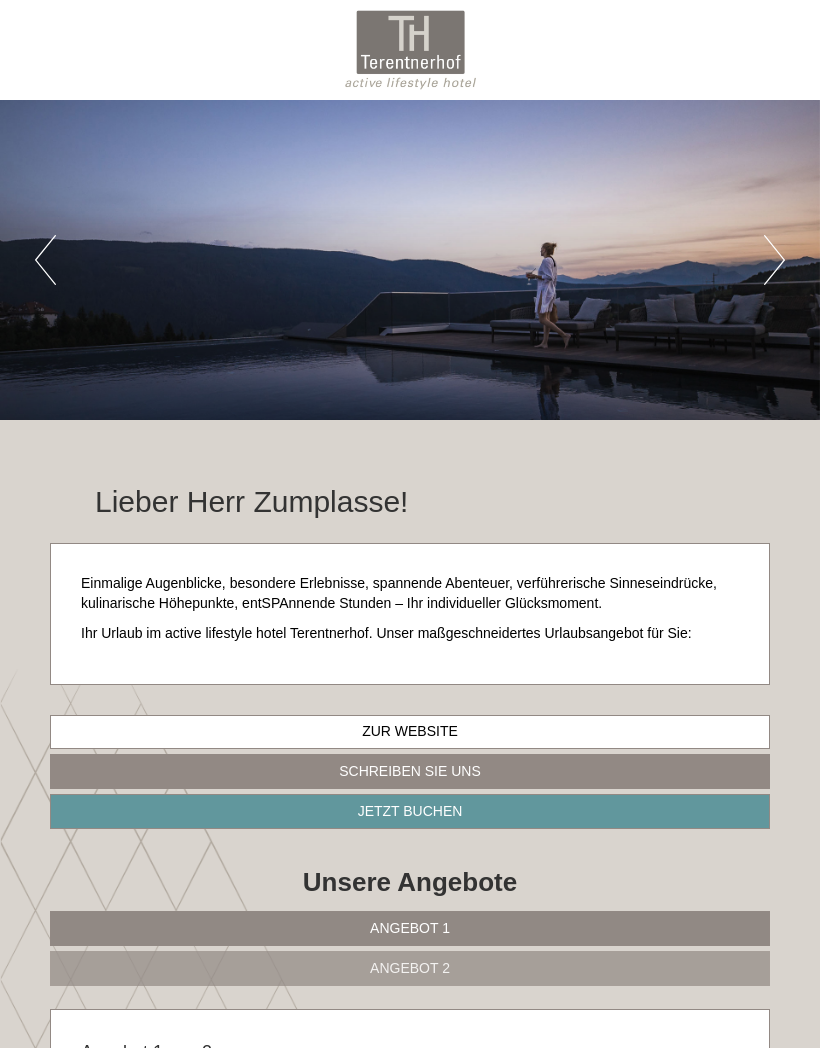 scroll, scrollTop: 0, scrollLeft: 0, axis: both 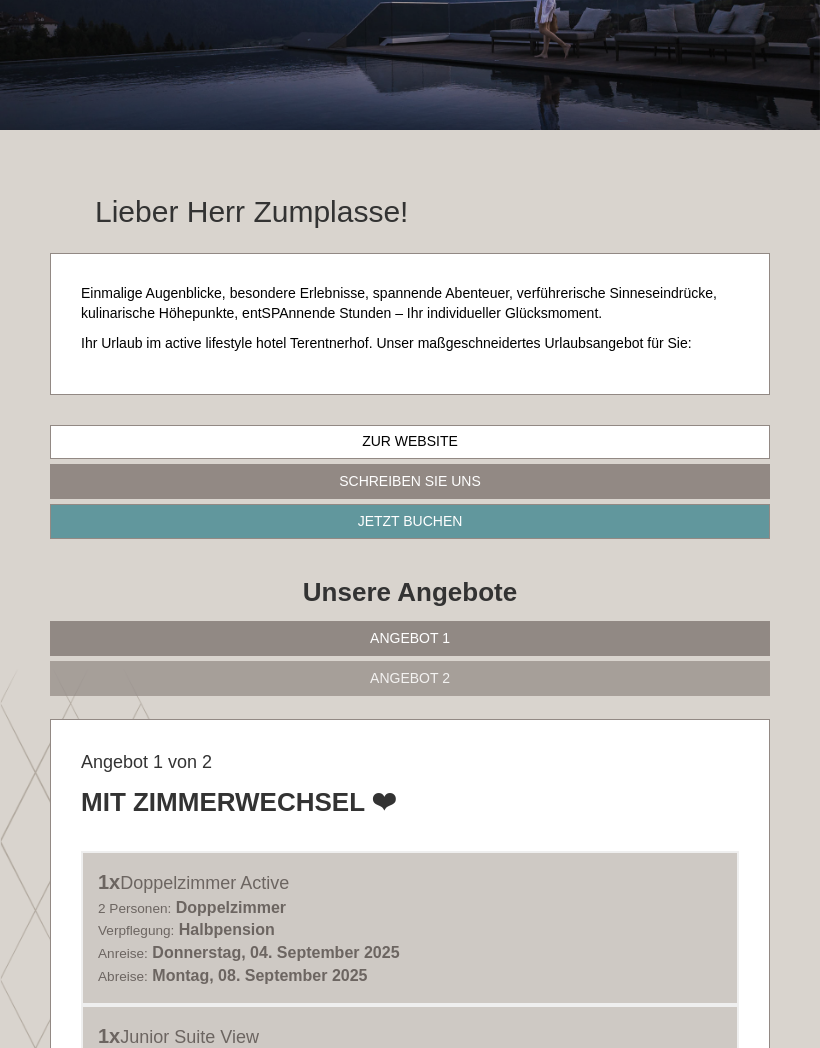 click on "Angebot 1" at bounding box center [410, 638] 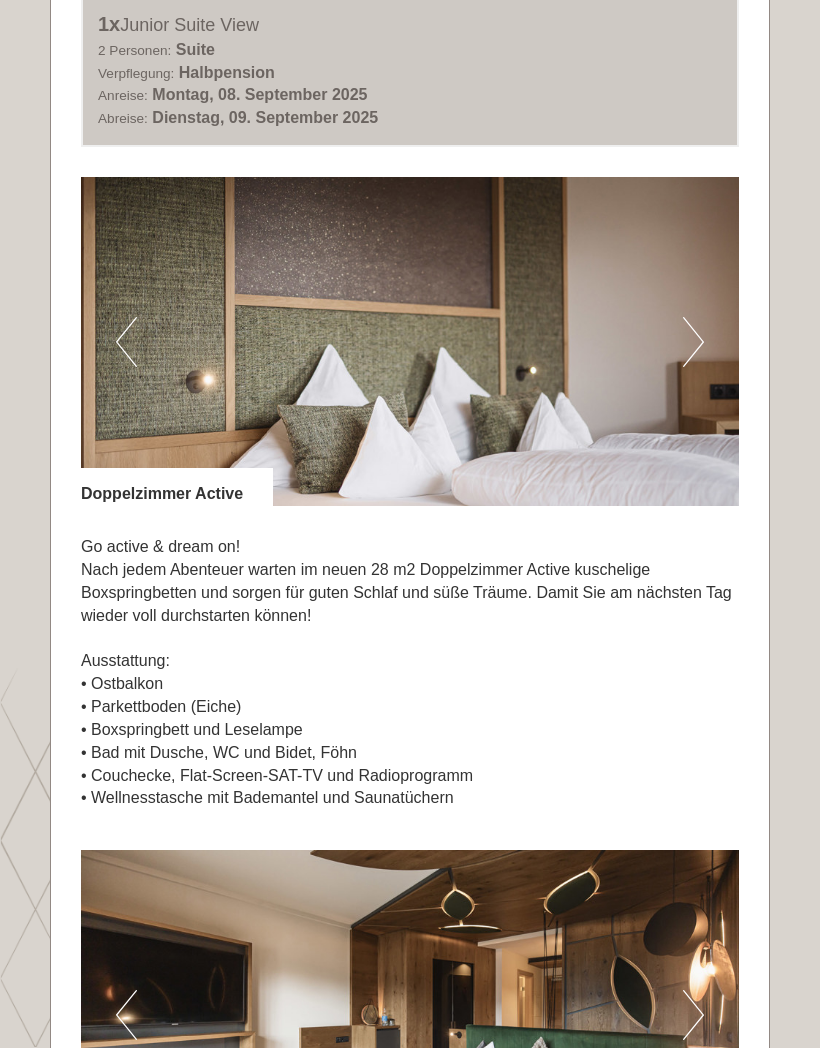 scroll, scrollTop: 1303, scrollLeft: 0, axis: vertical 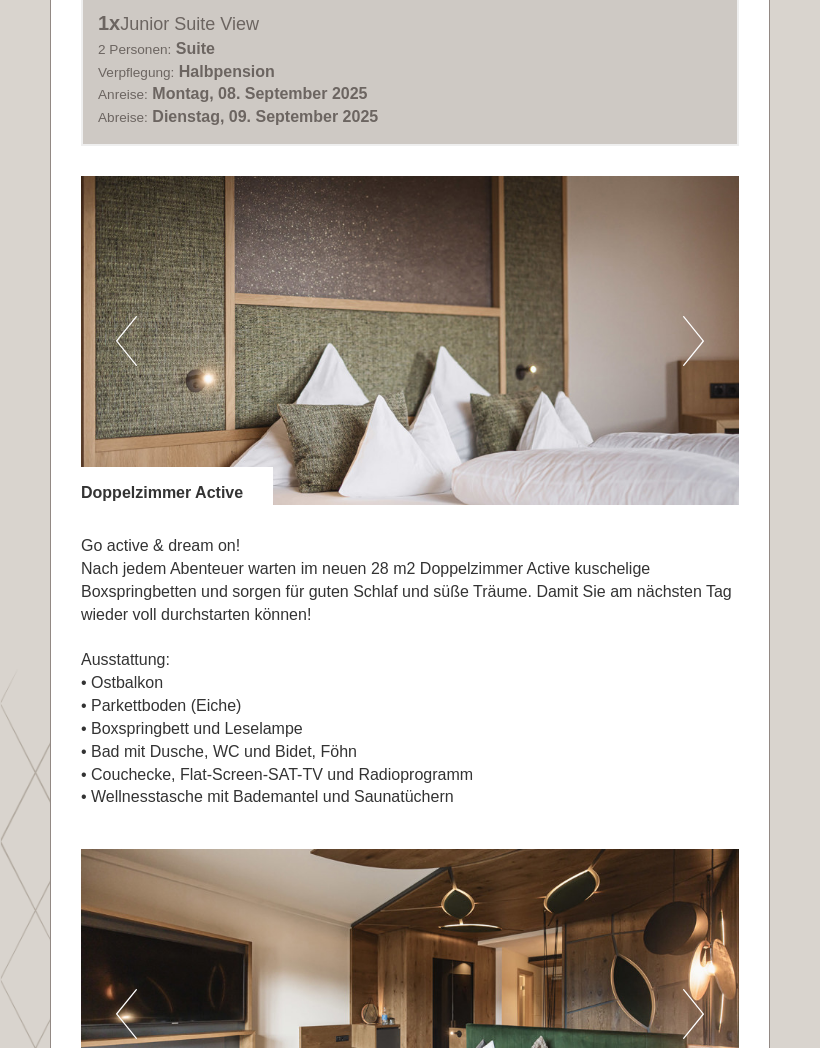 click on "Next" at bounding box center [693, 341] 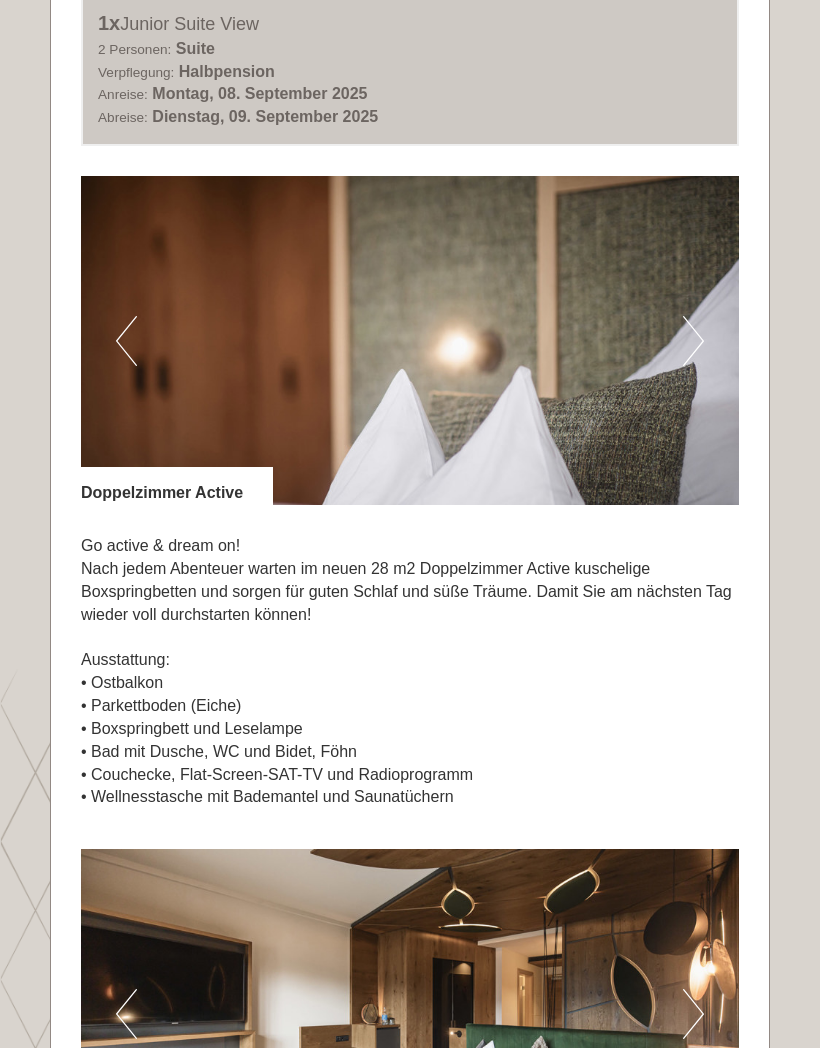 click on "Next" at bounding box center (693, 341) 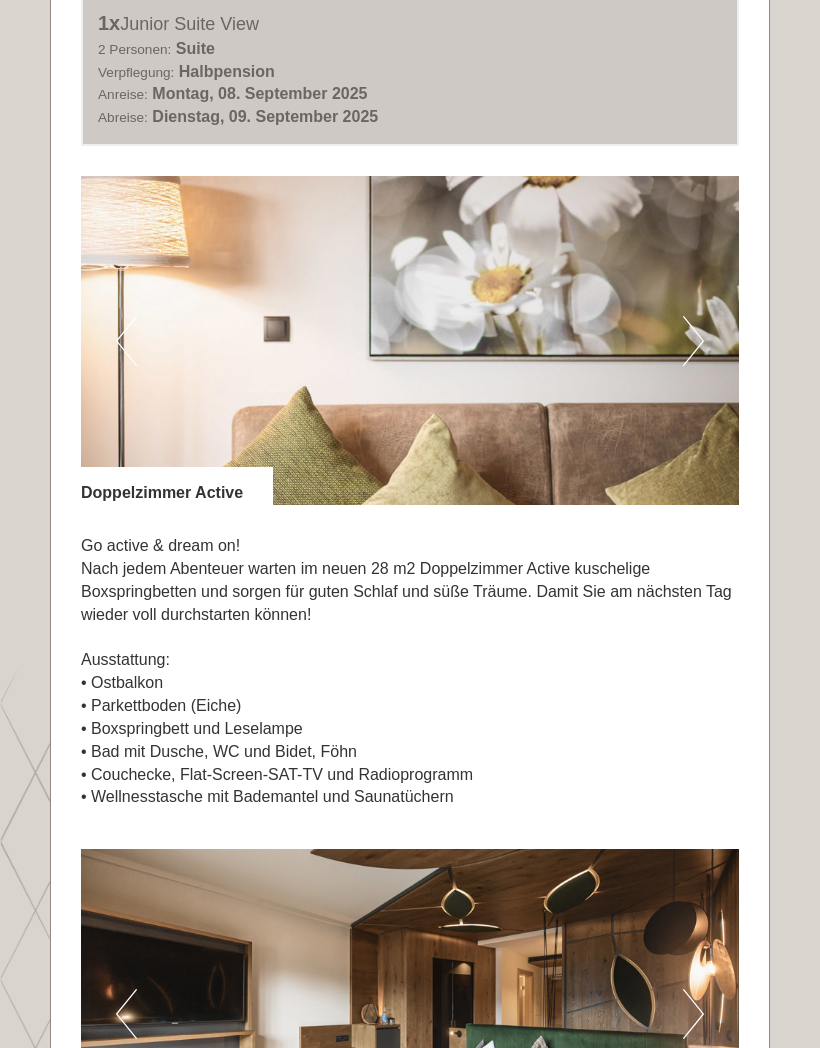 click on "Next" at bounding box center (693, 341) 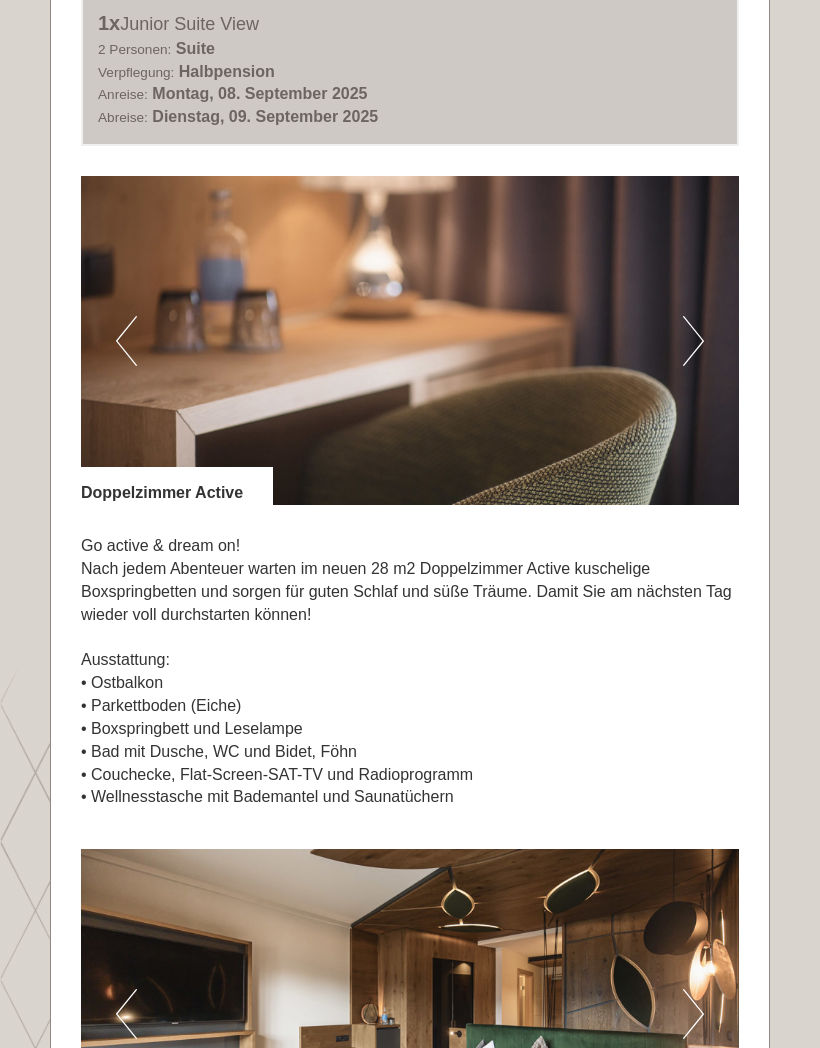 scroll, scrollTop: 1308, scrollLeft: 0, axis: vertical 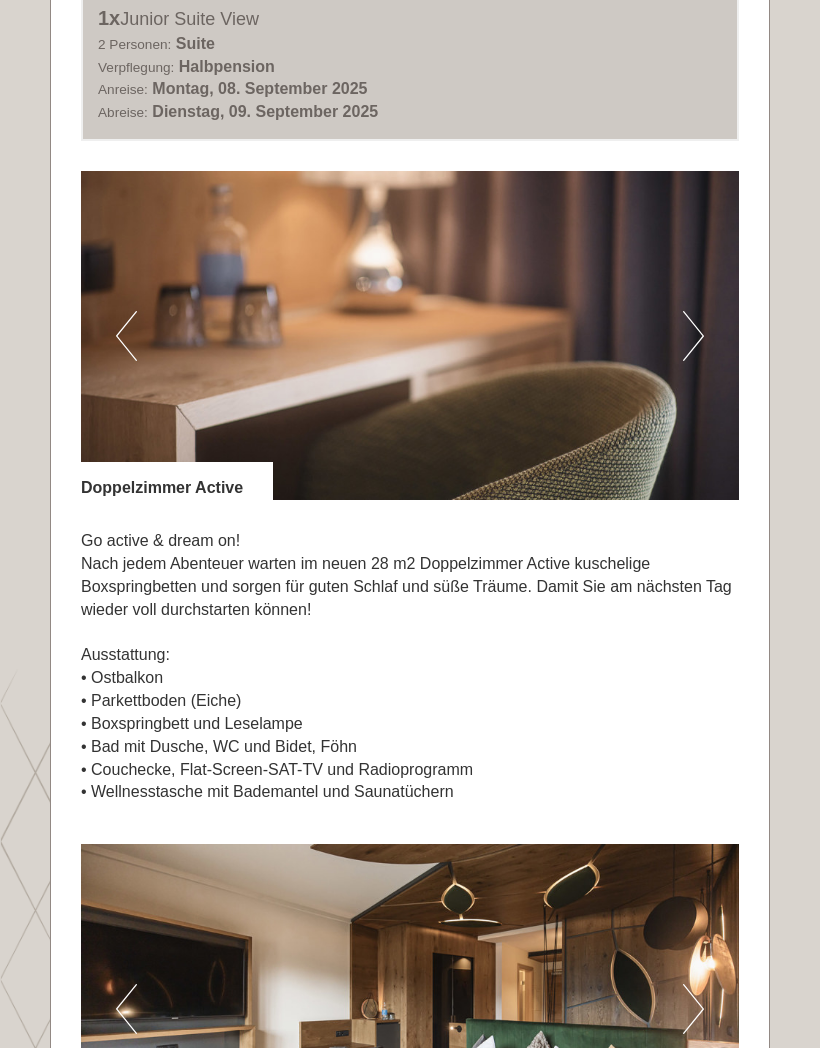 click at bounding box center (410, 335) 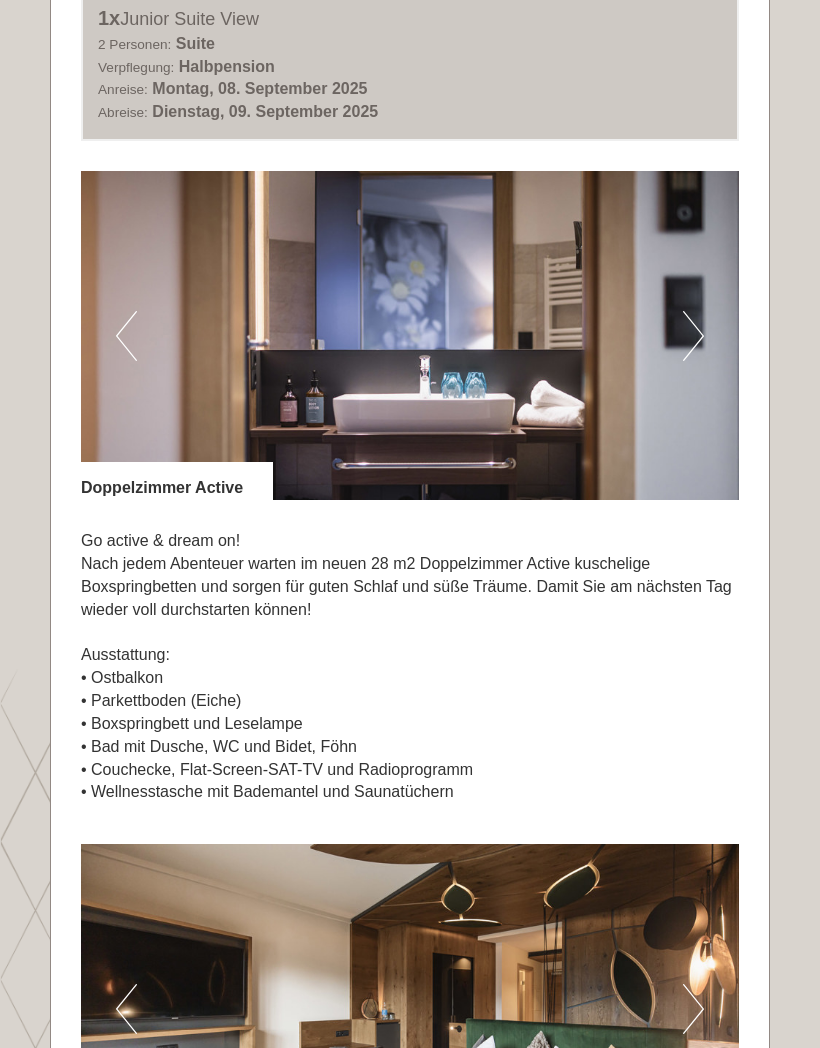 click at bounding box center (410, 335) 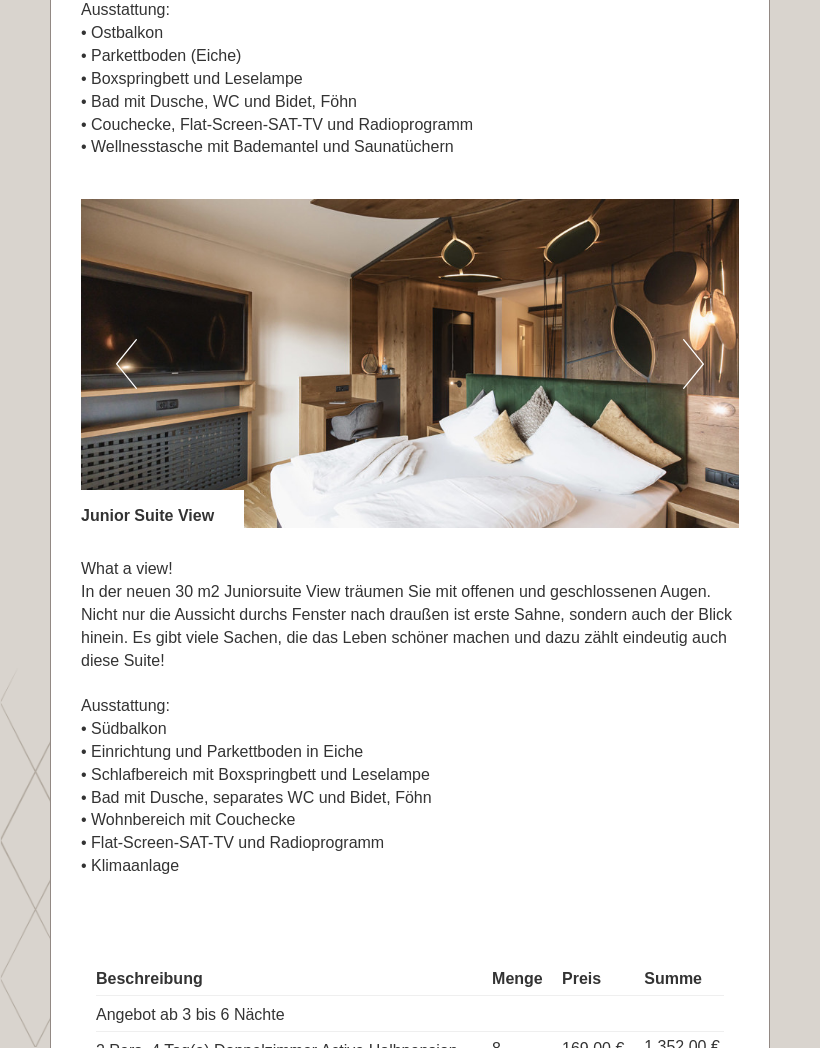 scroll, scrollTop: 1953, scrollLeft: 0, axis: vertical 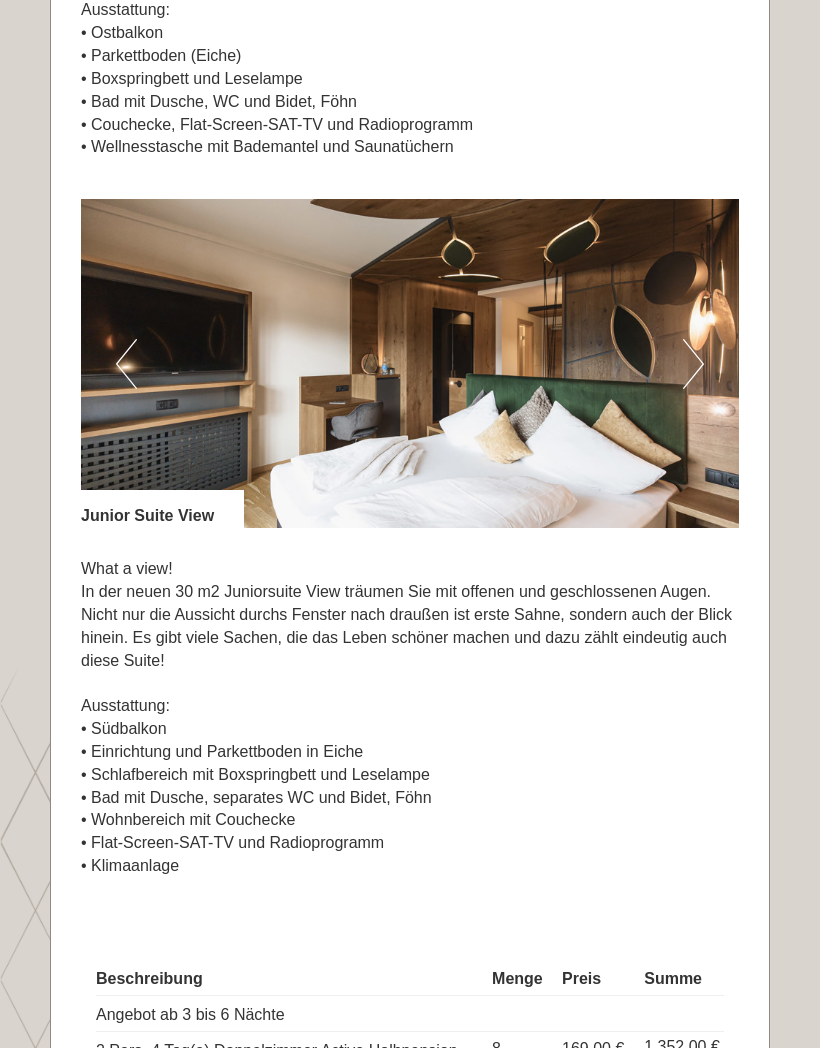 click at bounding box center [410, 363] 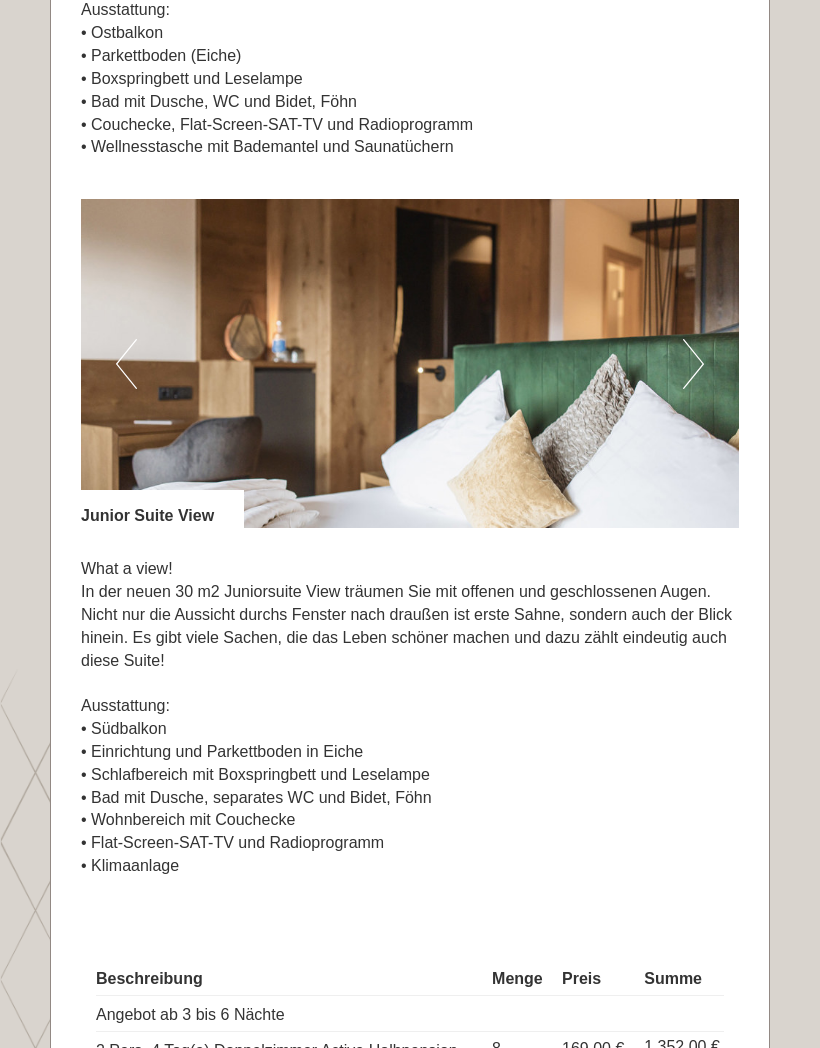 click at bounding box center (410, 363) 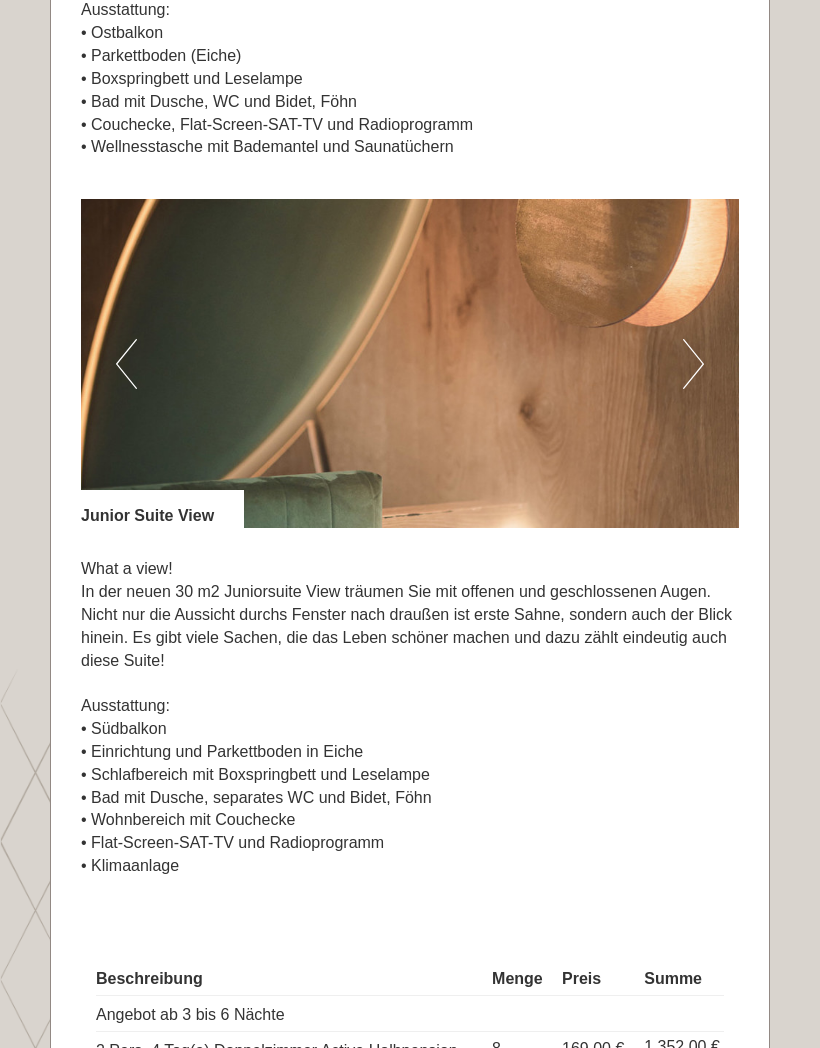 click at bounding box center [410, 363] 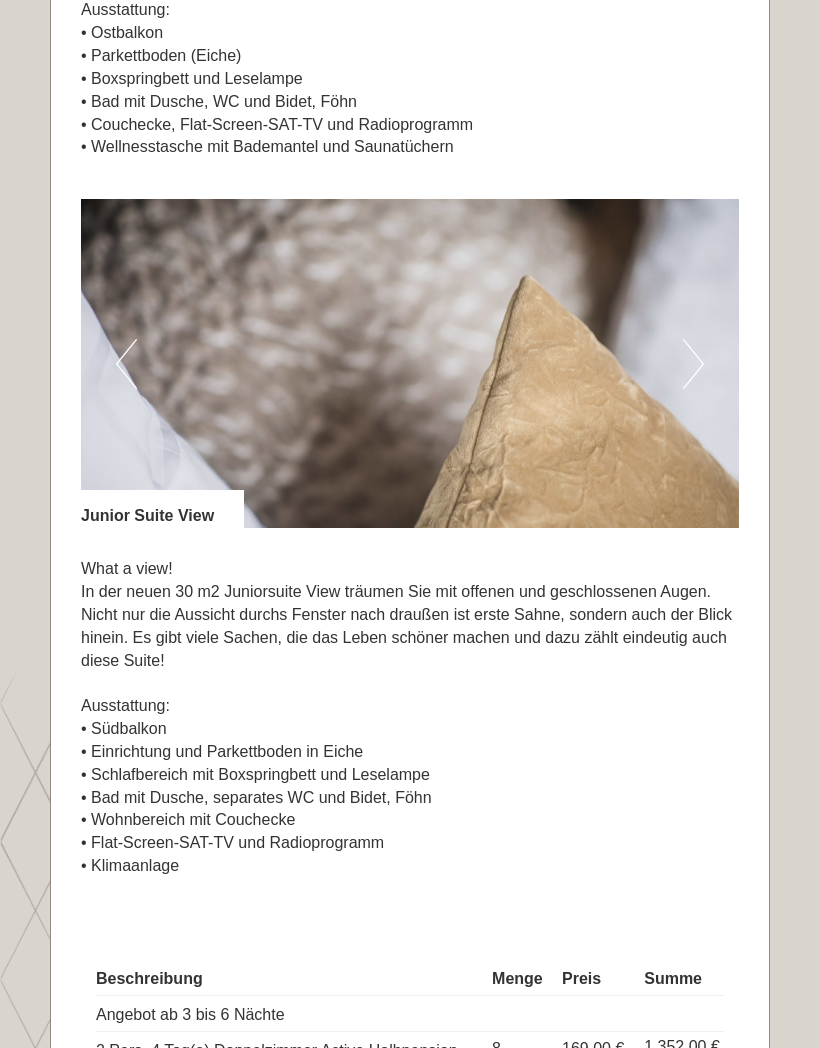 click on "Next" at bounding box center (693, 364) 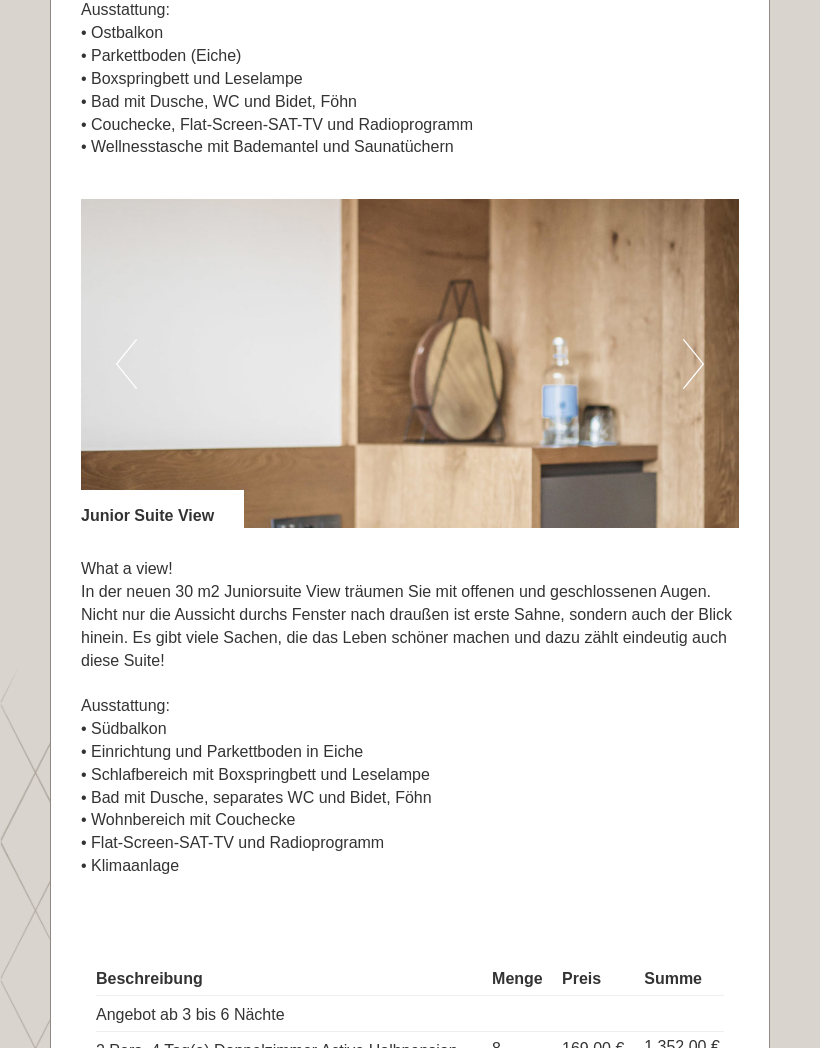 click on "Next" at bounding box center [693, 364] 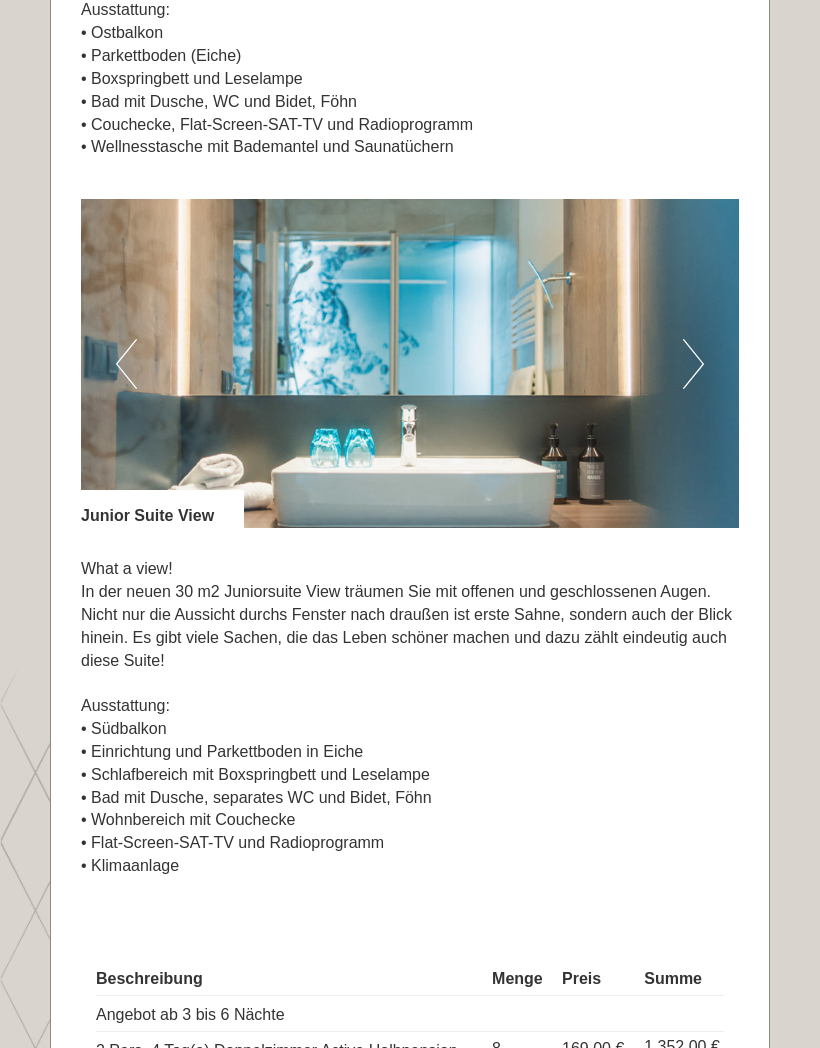 click on "Next" at bounding box center [693, 364] 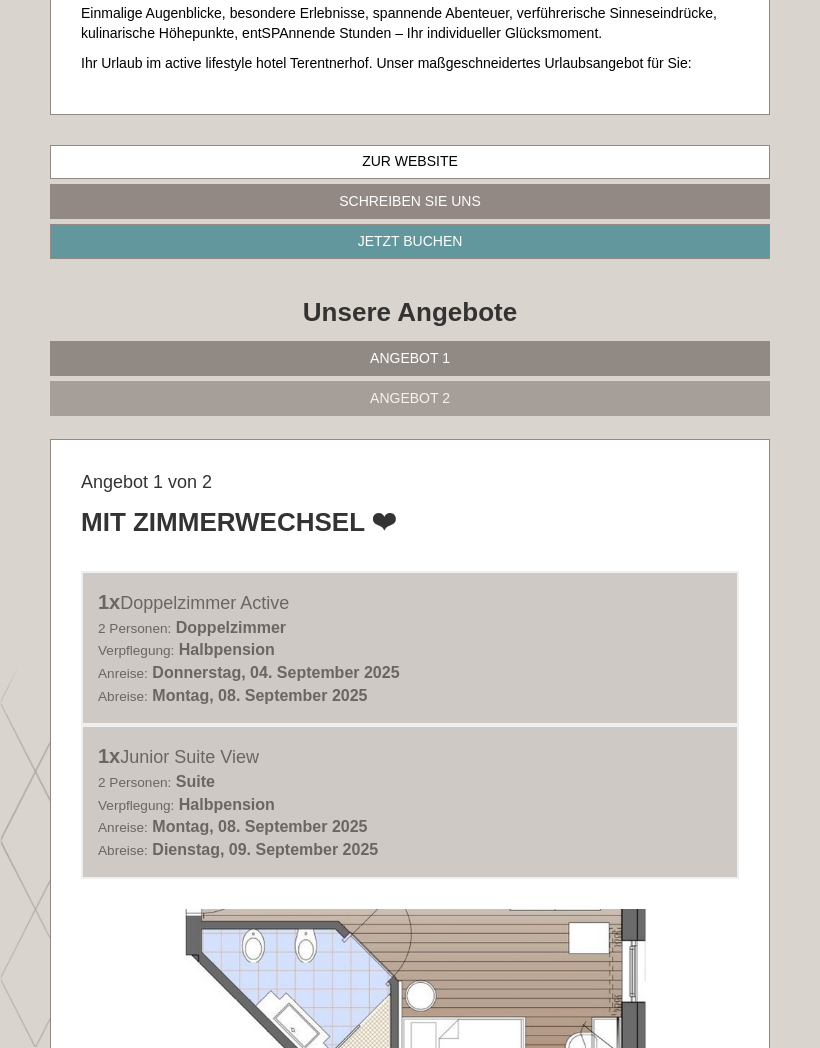 scroll, scrollTop: 516, scrollLeft: 0, axis: vertical 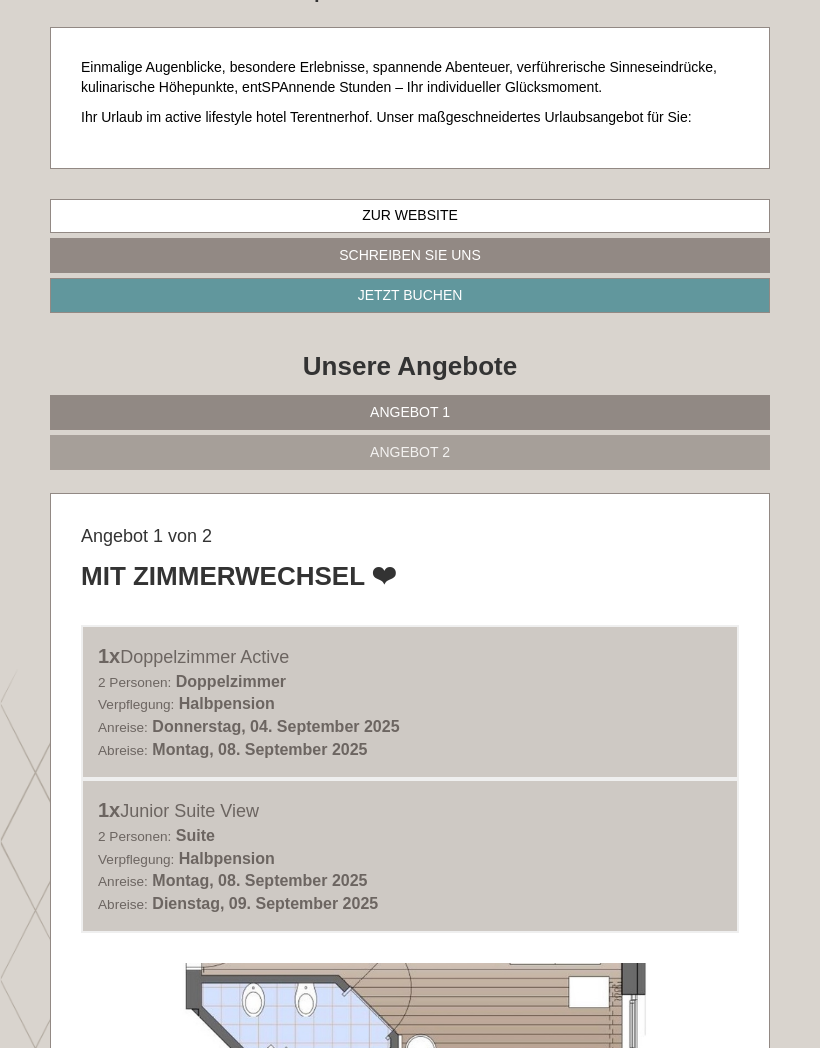 click on "Angebot 2" at bounding box center [410, 452] 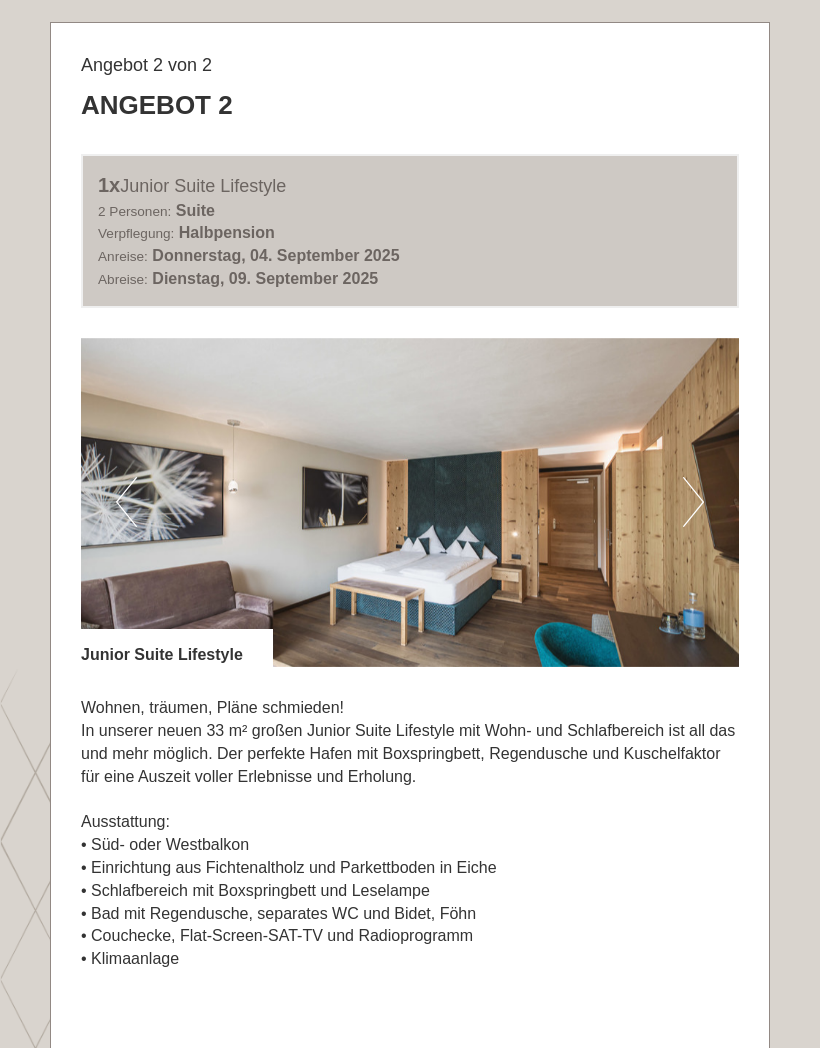 scroll, scrollTop: 989, scrollLeft: 0, axis: vertical 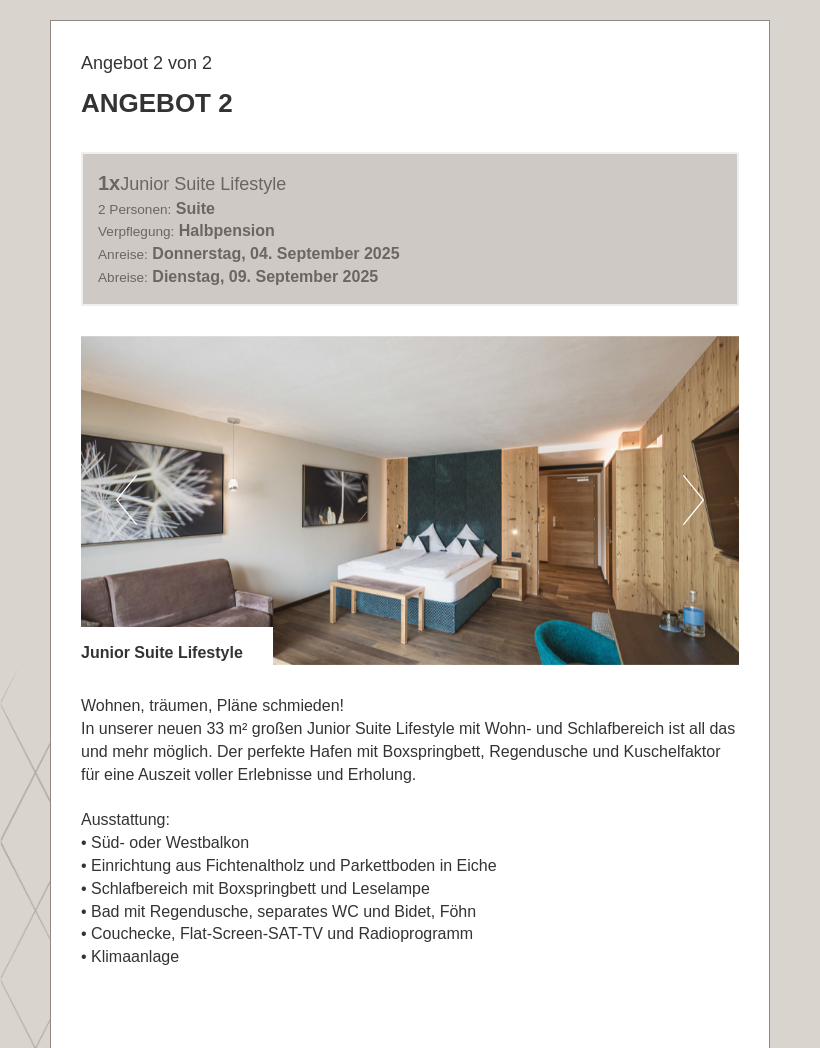click at bounding box center (410, 500) 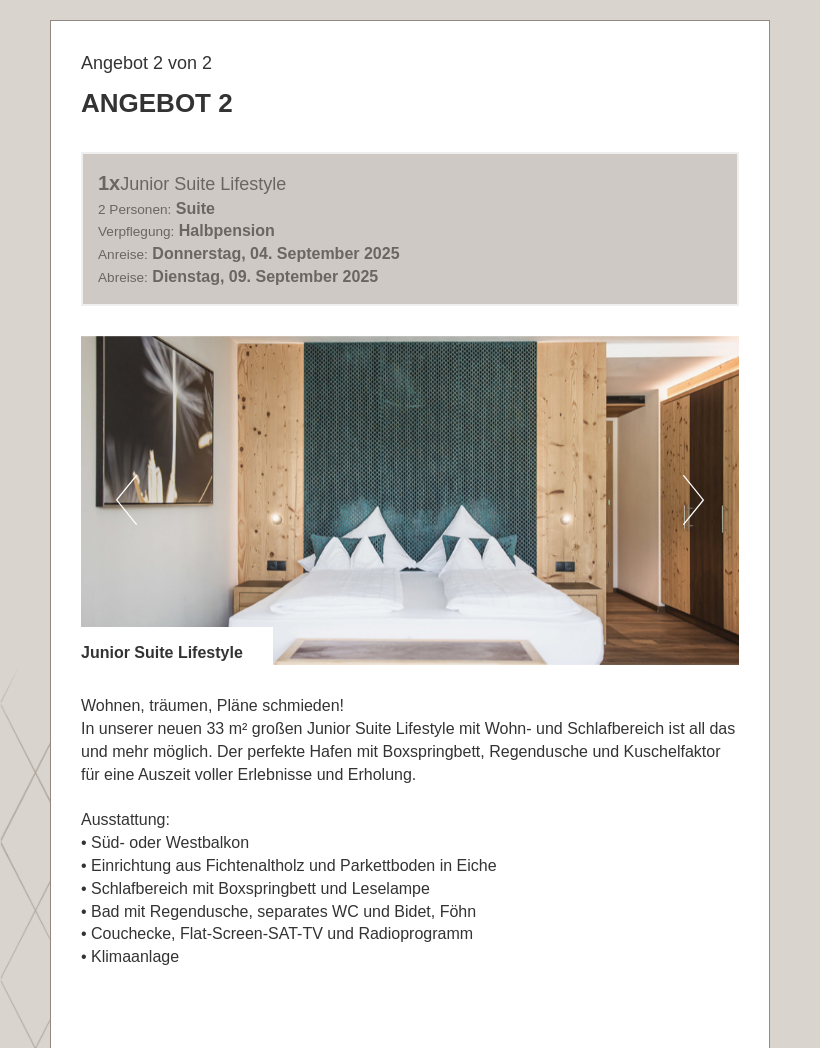 click at bounding box center (410, 500) 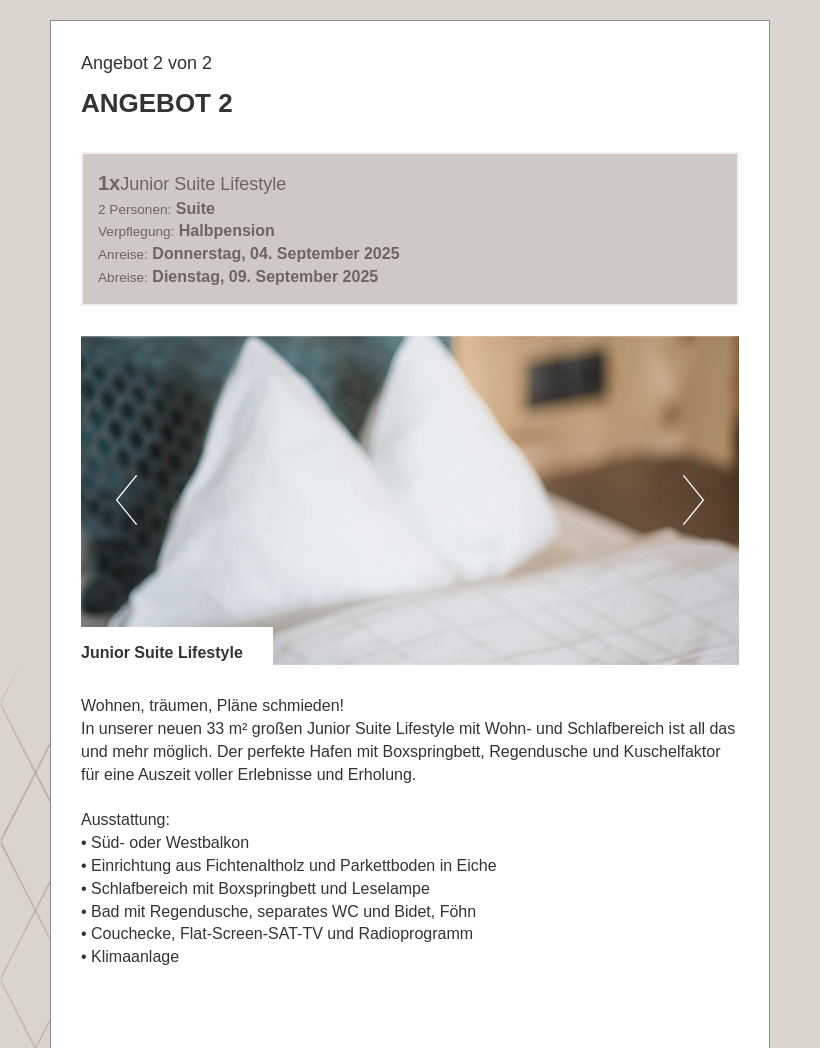 click at bounding box center [410, 500] 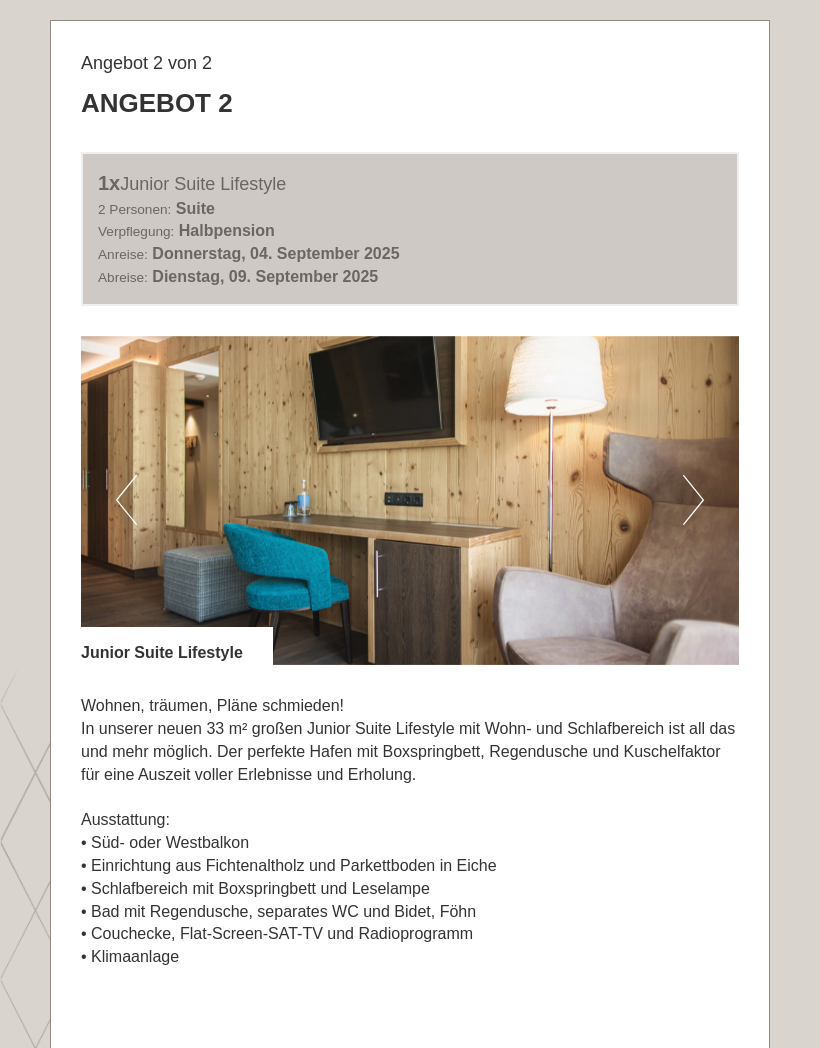 click at bounding box center (410, 500) 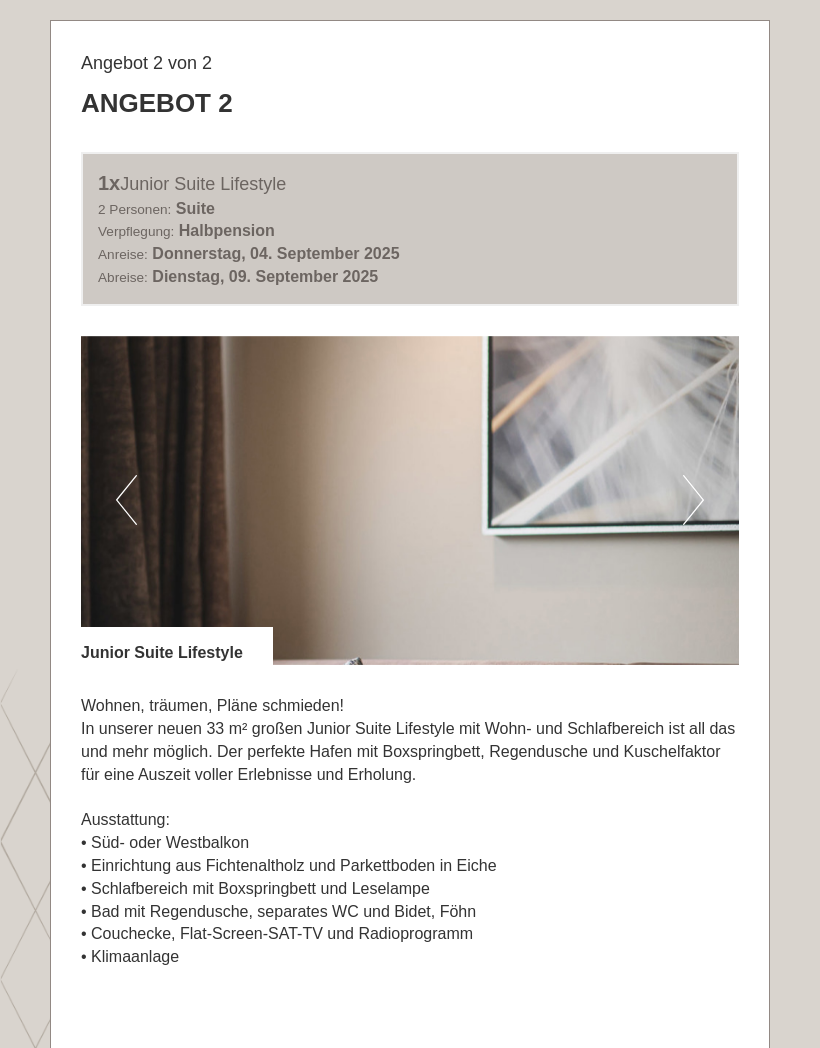 click on "Next" at bounding box center [693, 500] 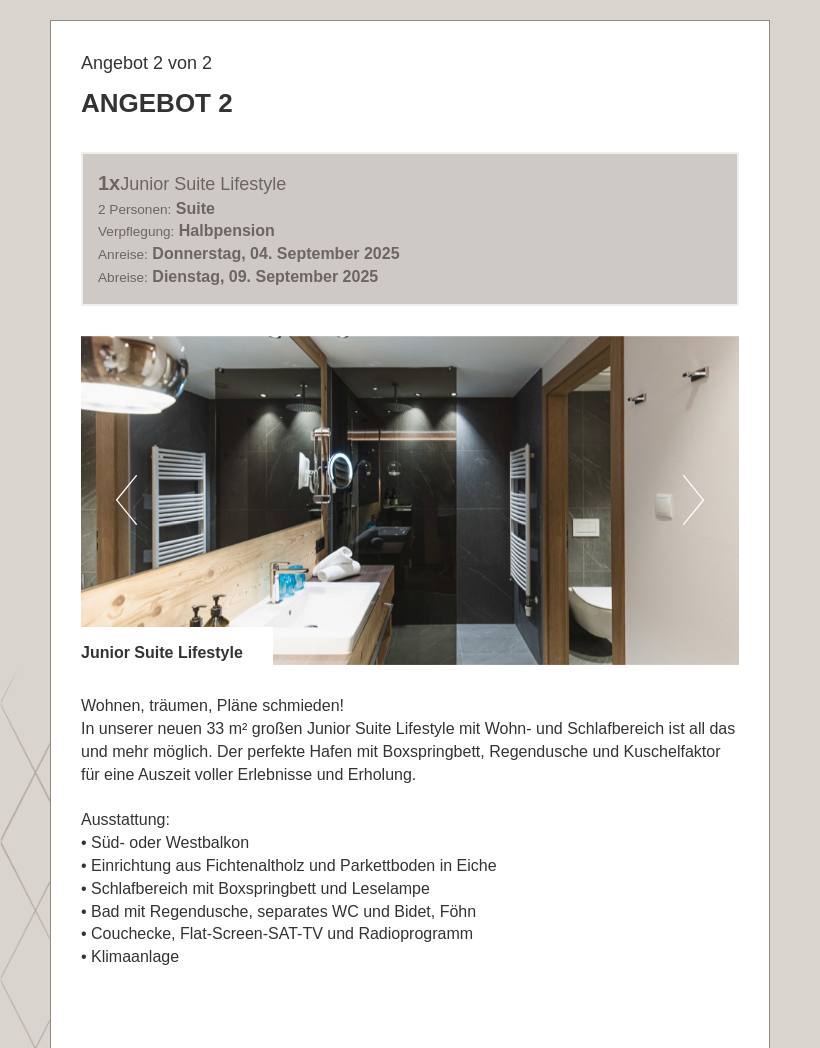 click on "Next" at bounding box center (693, 500) 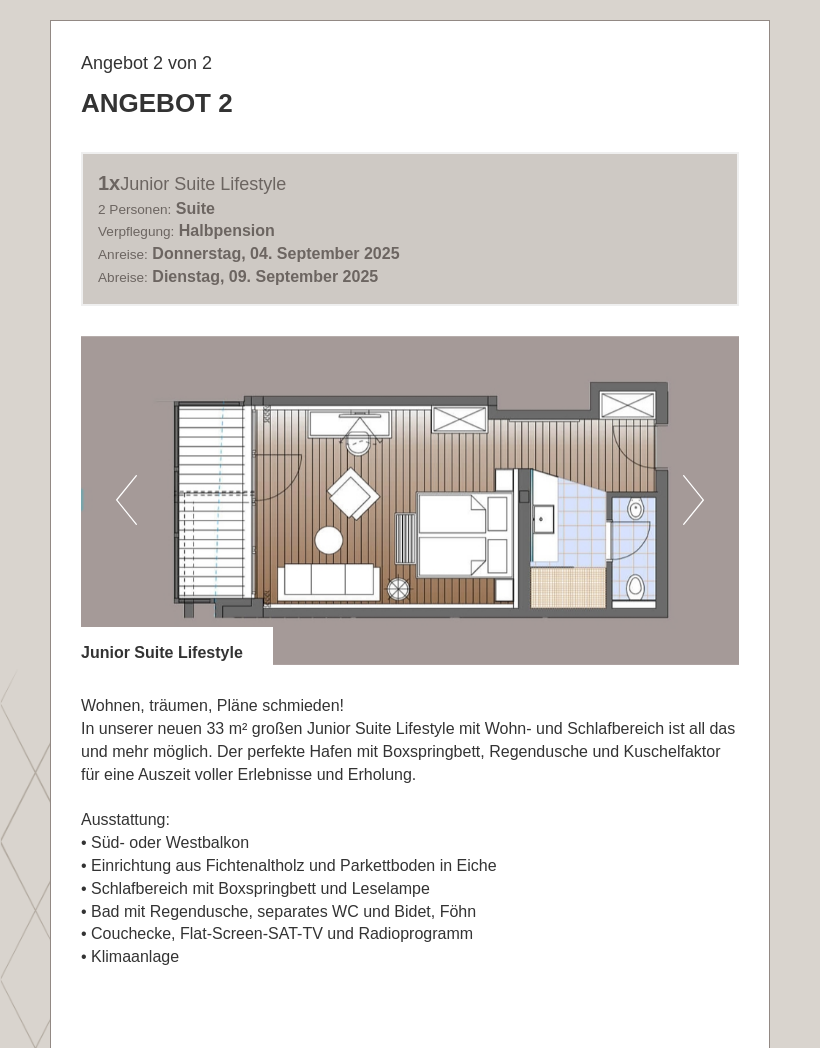 click on "Next" at bounding box center [693, 500] 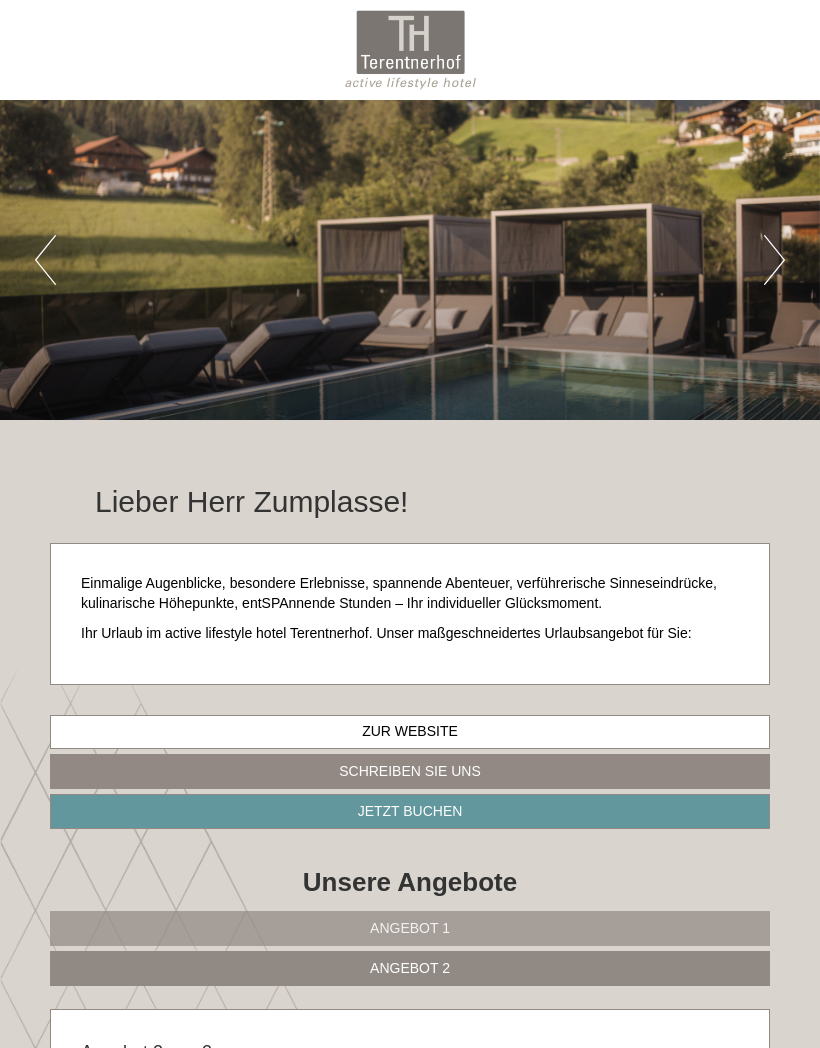 scroll, scrollTop: 30, scrollLeft: 0, axis: vertical 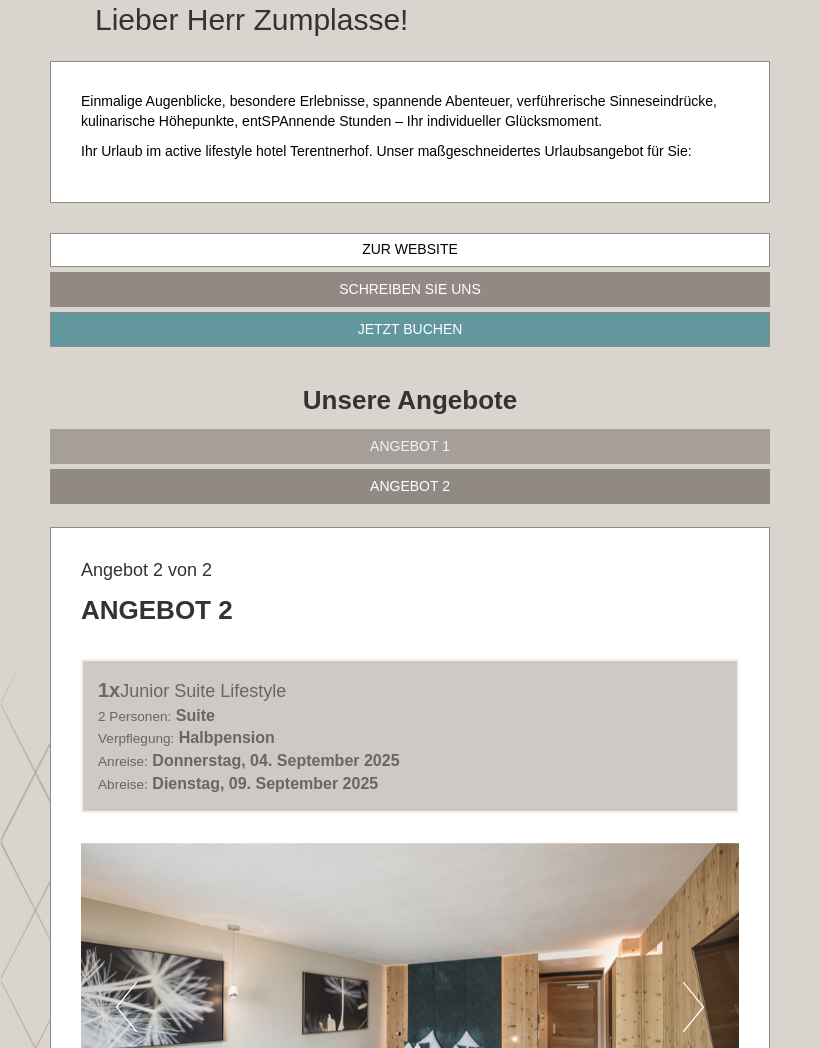 click on "Angebot 1" at bounding box center [410, 446] 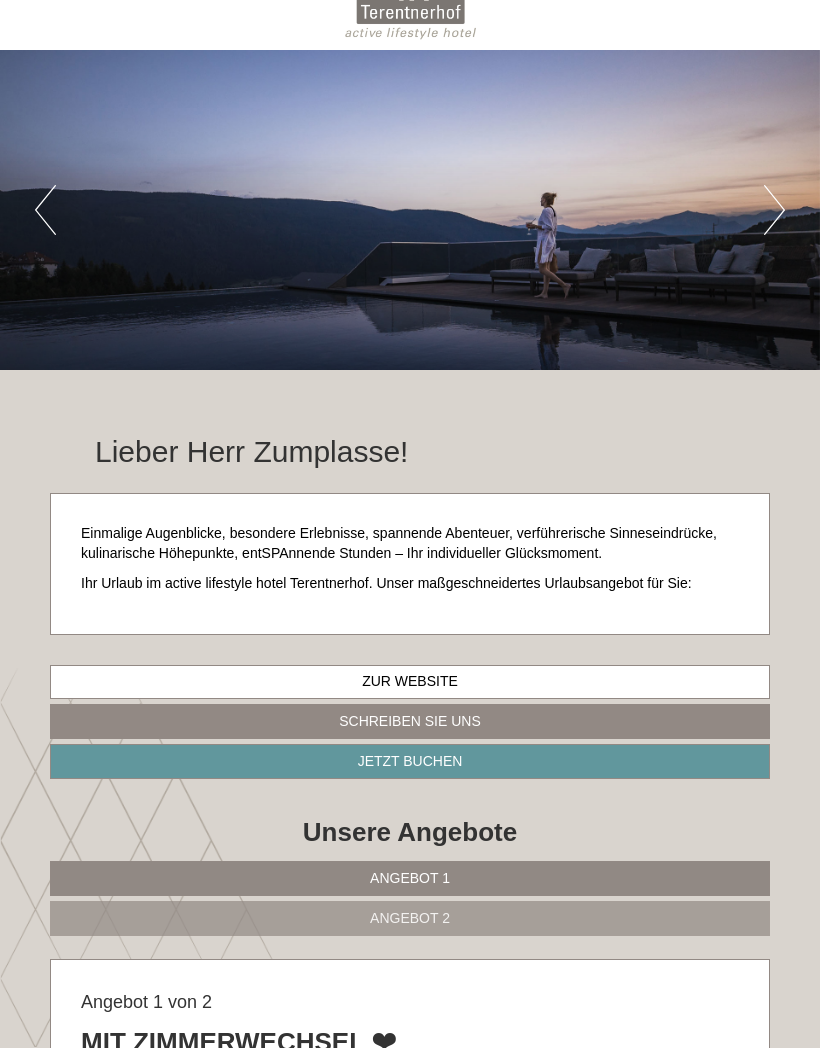 scroll, scrollTop: 0, scrollLeft: 0, axis: both 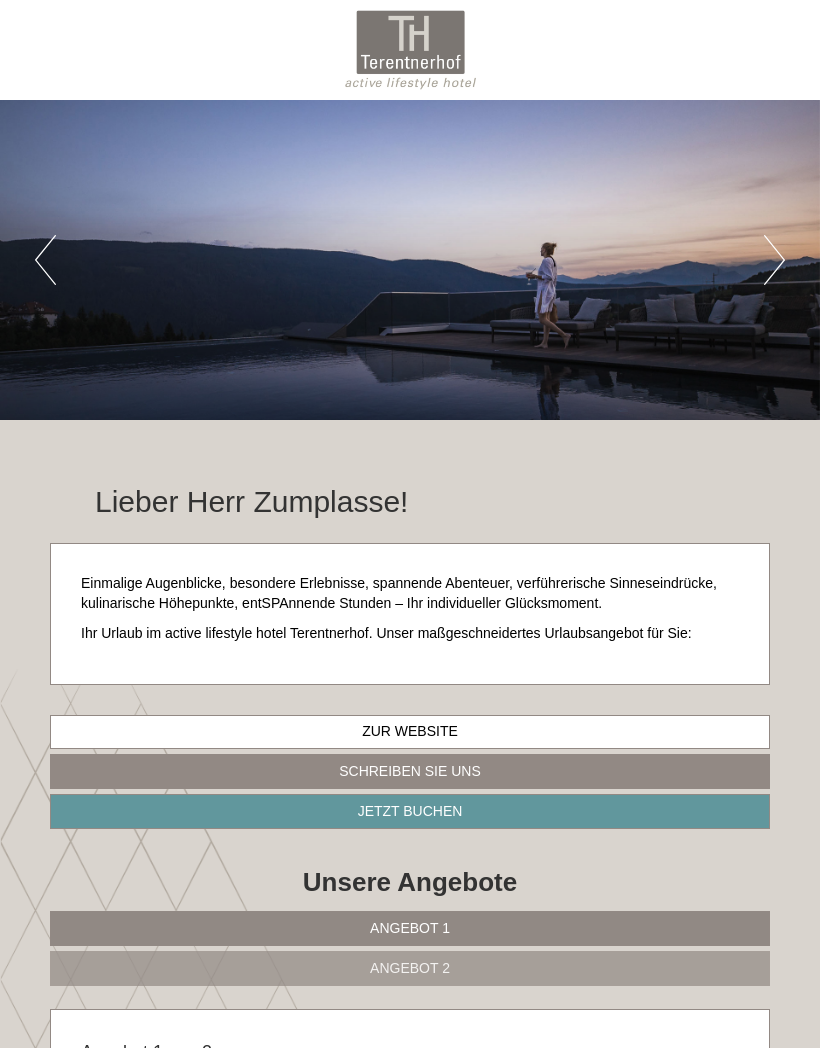 click on "Next" at bounding box center [774, 260] 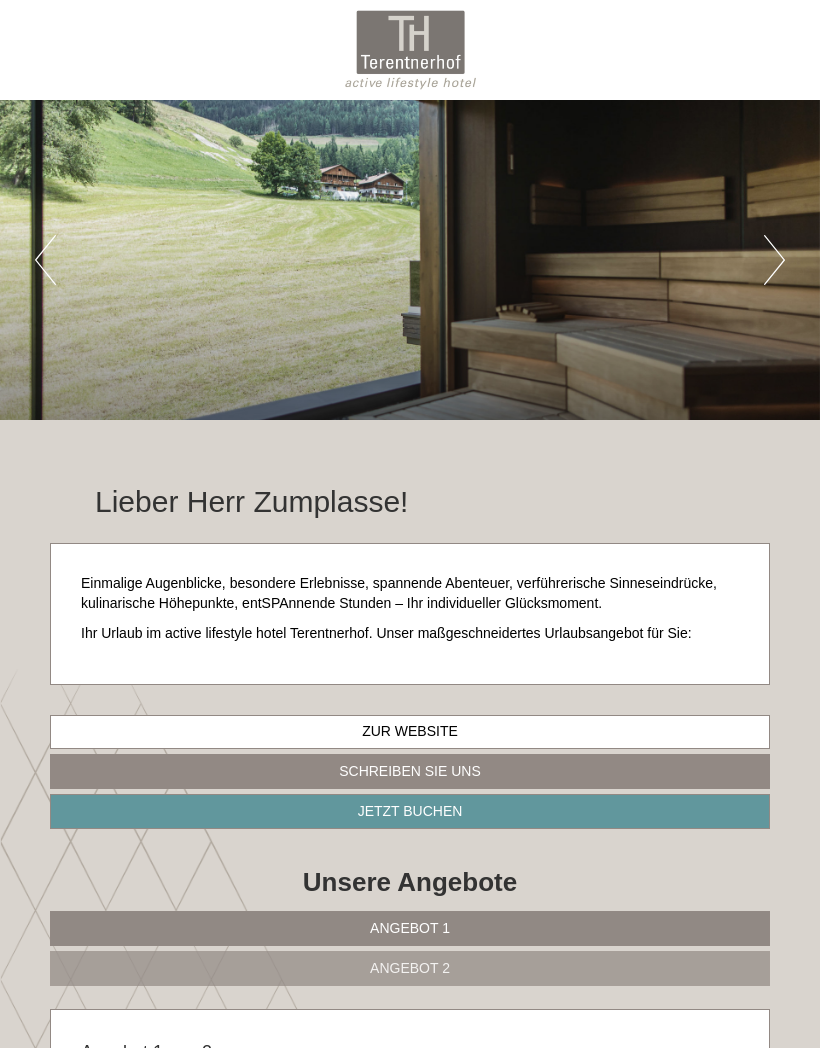click on "Previous" at bounding box center [45, 260] 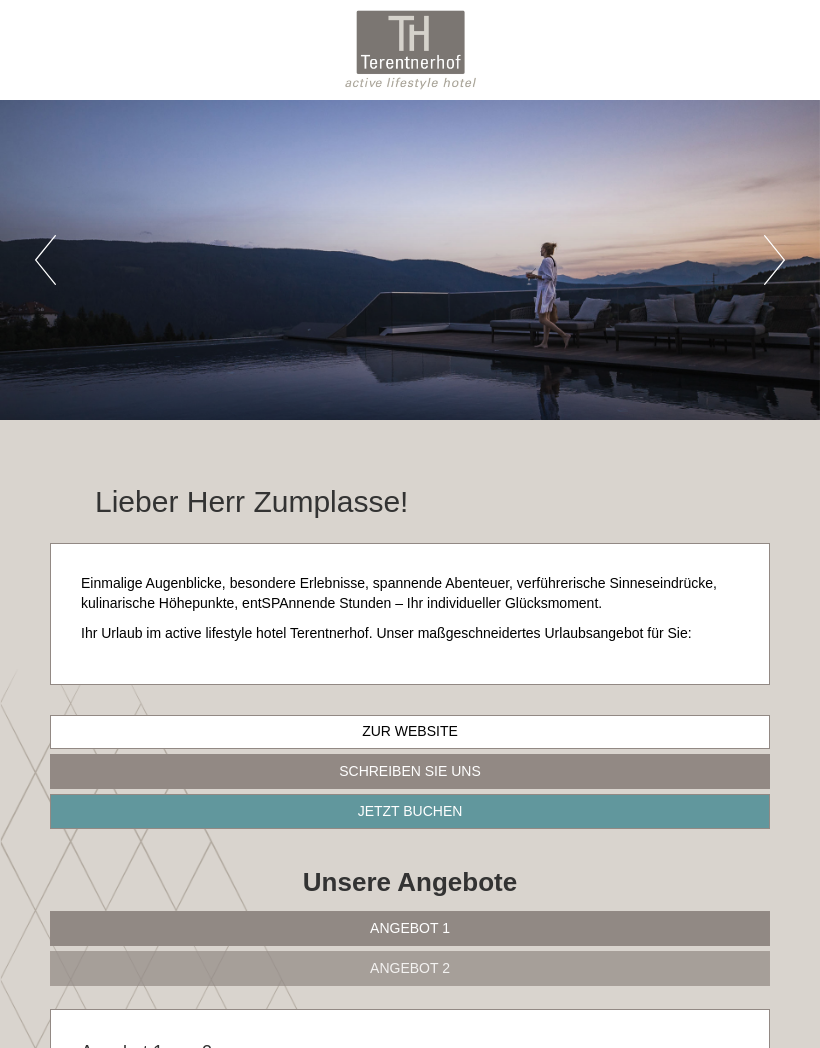 click on "Previous" at bounding box center (45, 260) 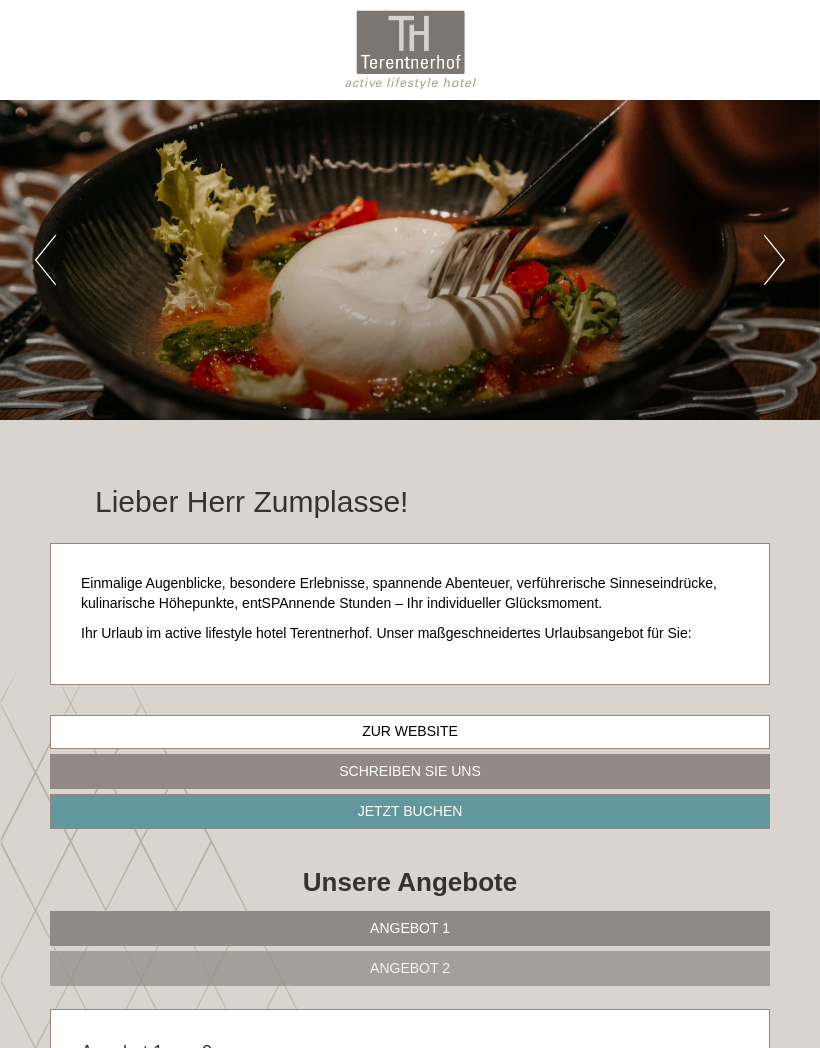click on "Previous" at bounding box center (45, 260) 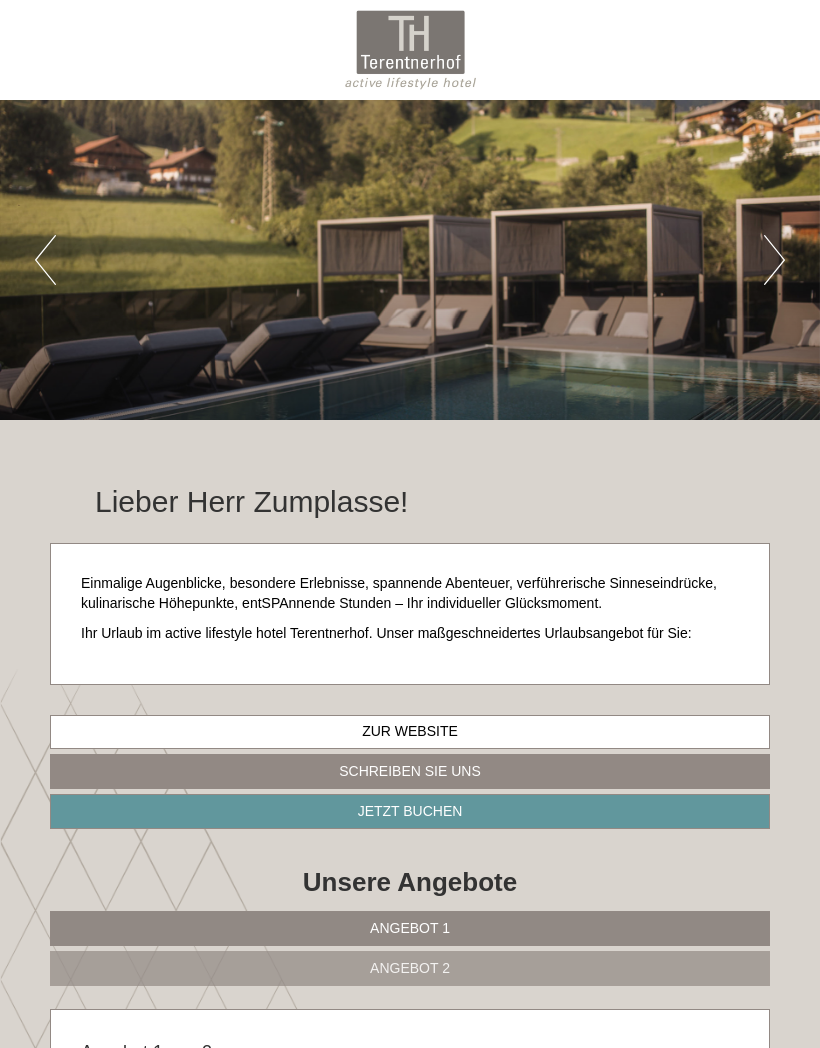 click on "Previous" at bounding box center [45, 260] 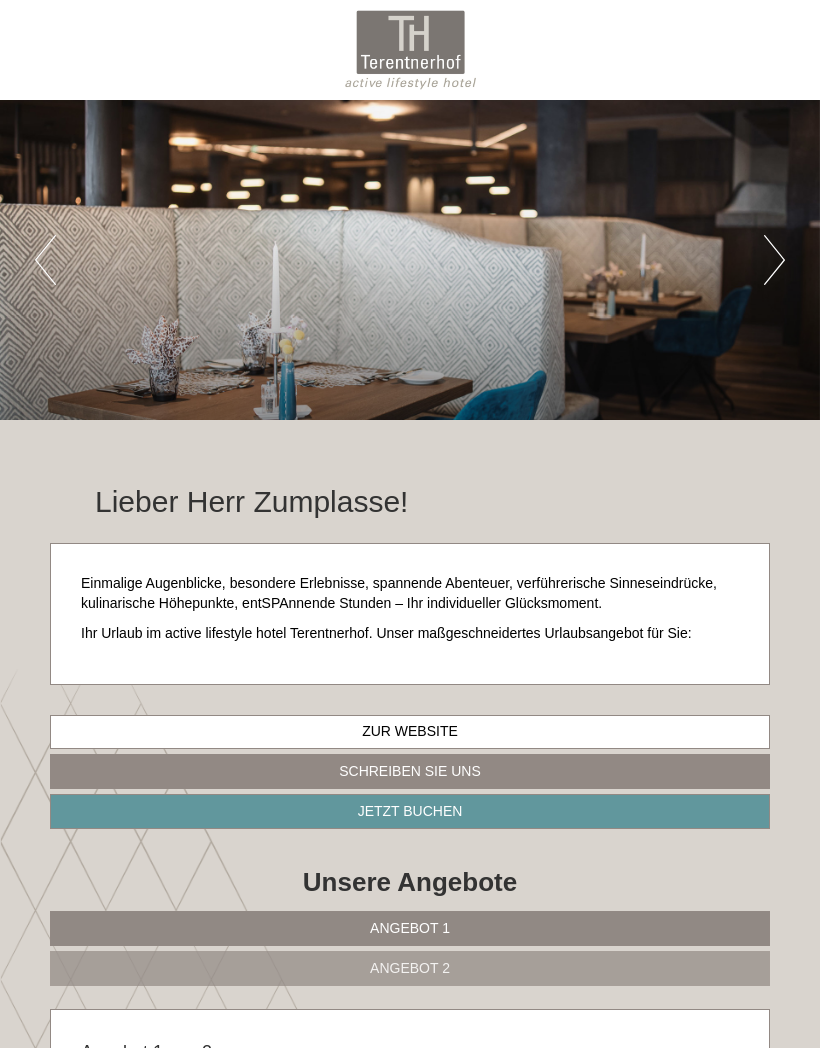 click on "Previous" at bounding box center [45, 260] 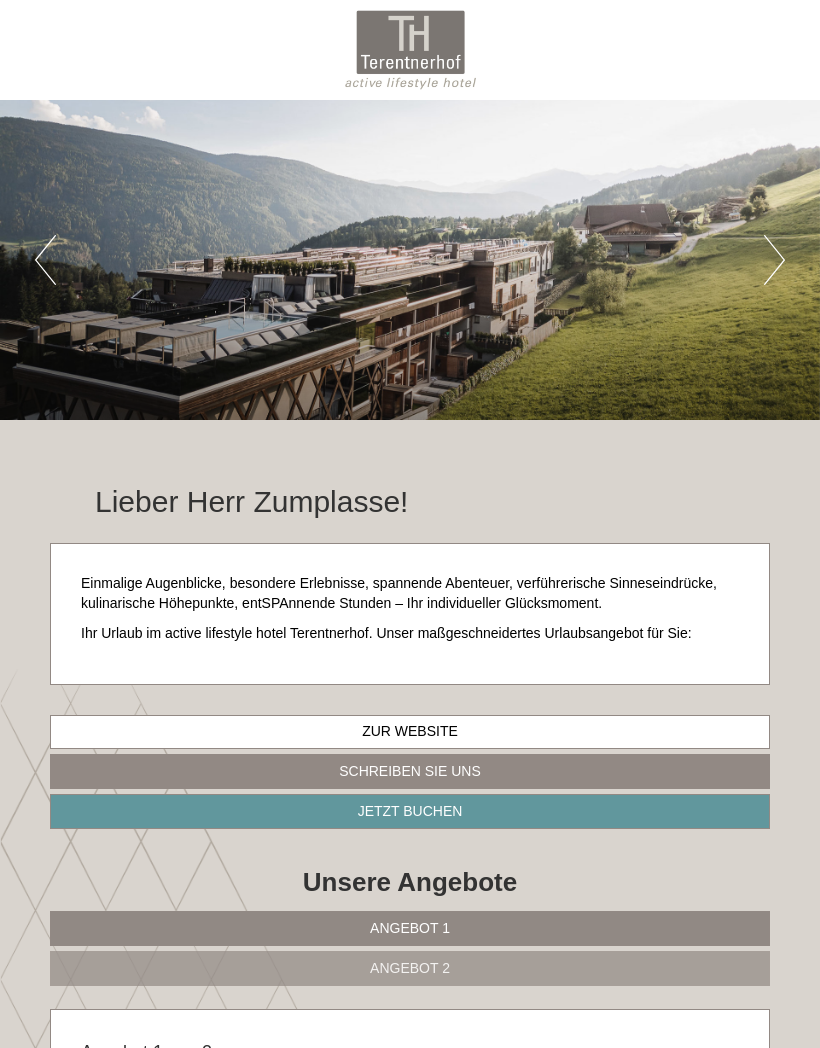 click on "Previous" at bounding box center (45, 260) 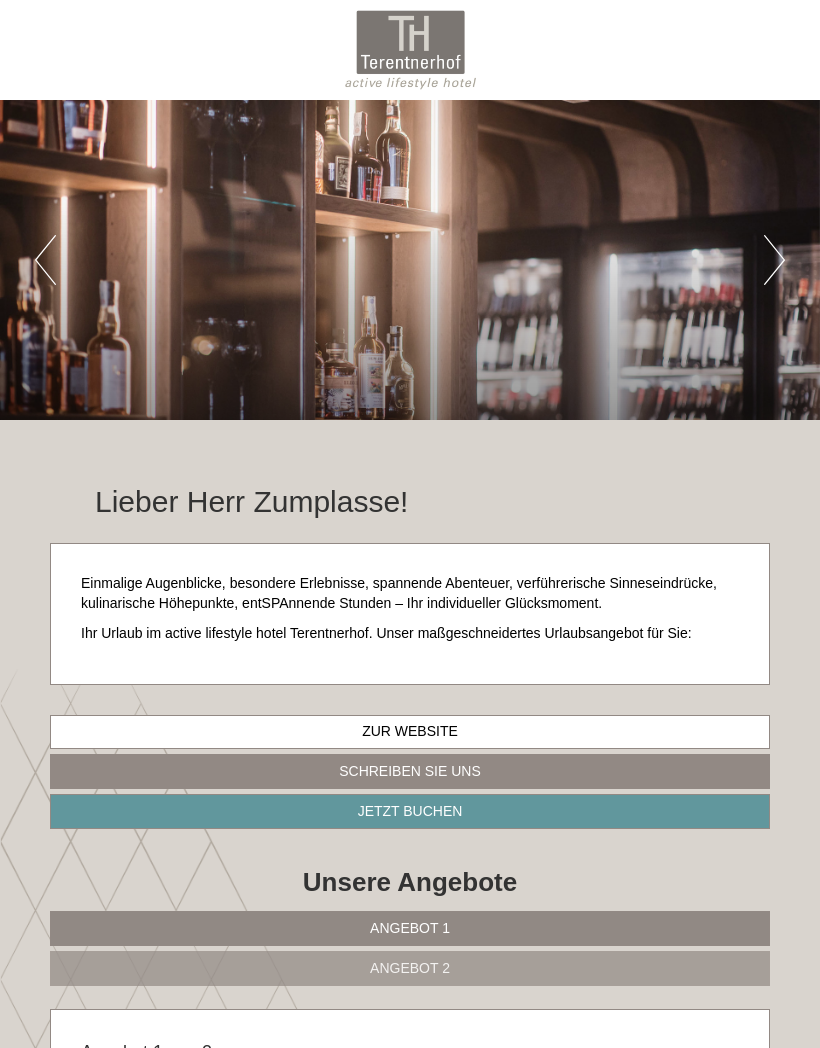 click on "Previous" at bounding box center [45, 260] 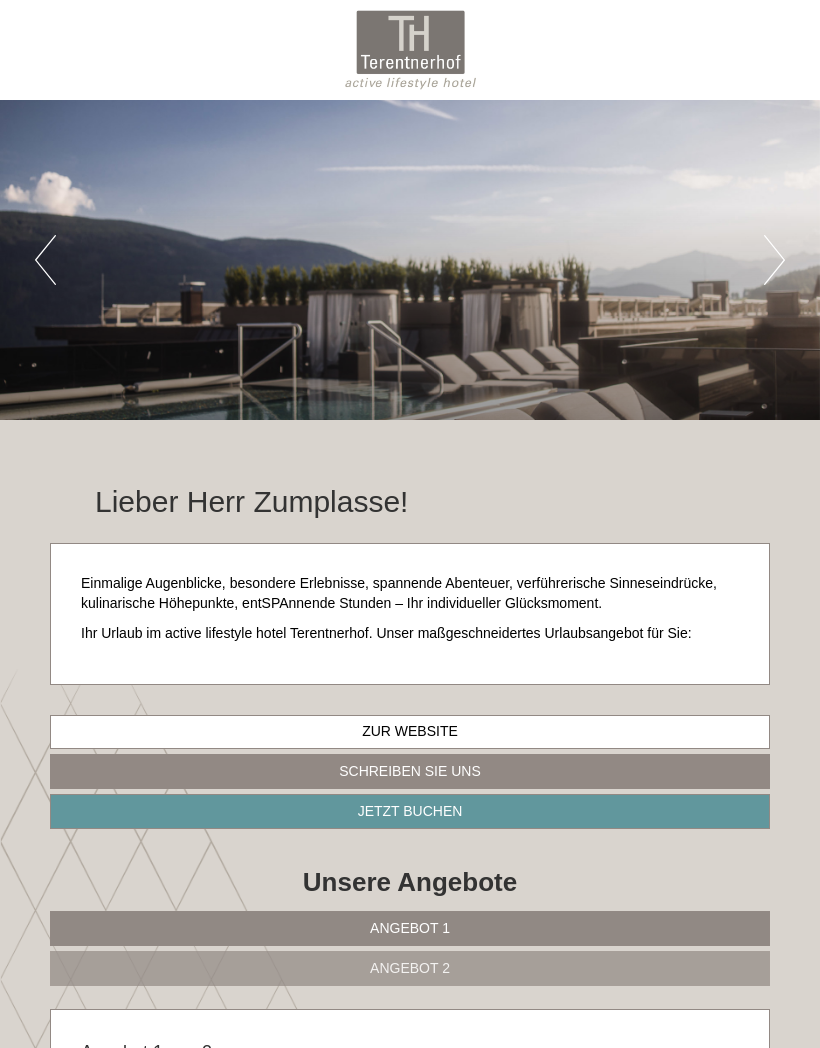 click on "Previous" at bounding box center [45, 260] 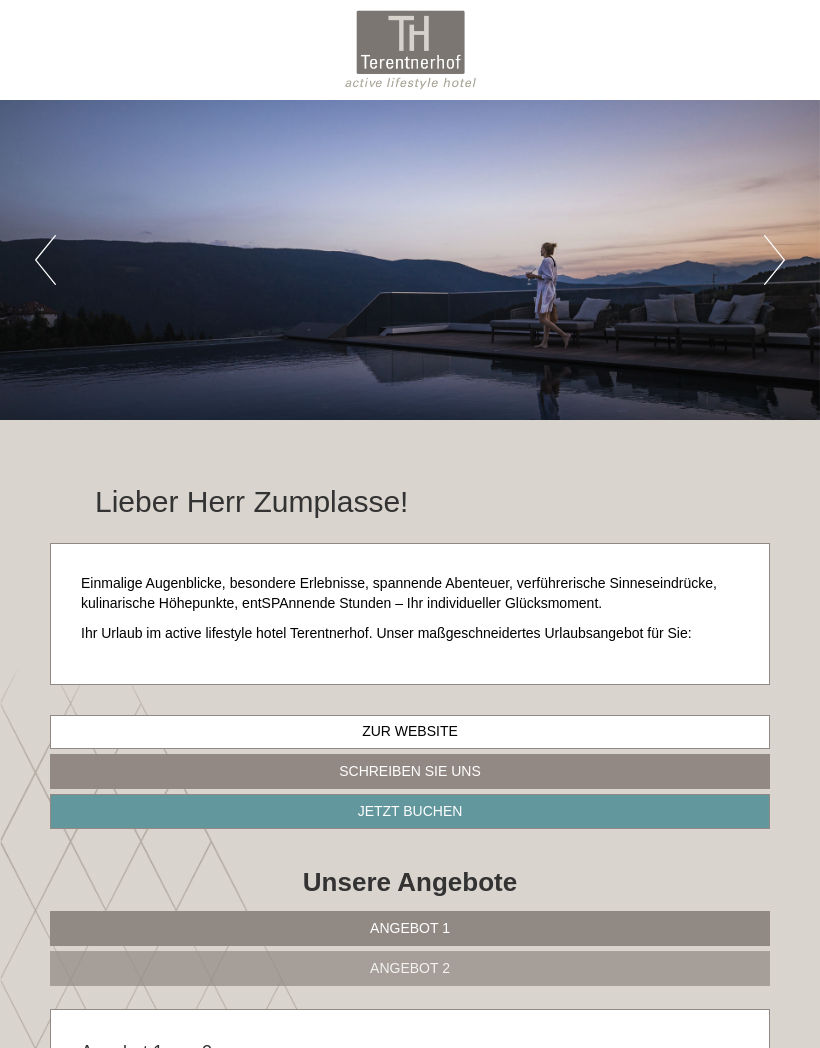 scroll, scrollTop: 0, scrollLeft: 0, axis: both 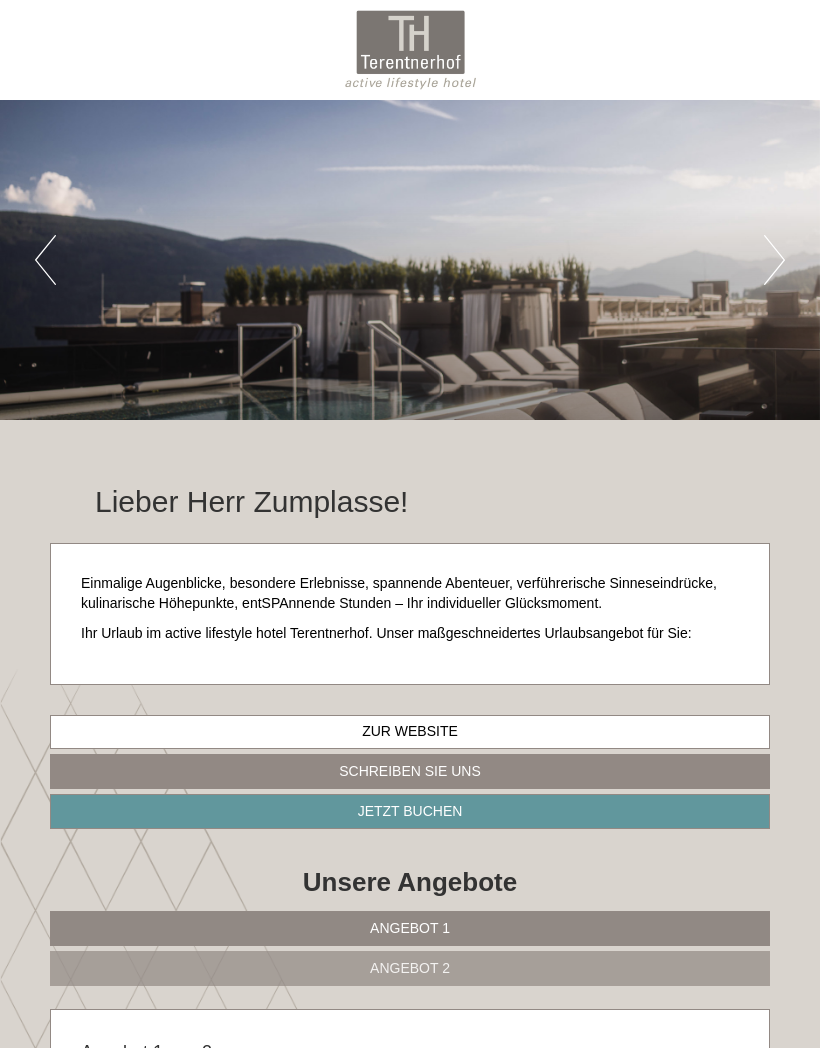click on "Previous
Next 1 2 3 4 5 6 7 8" at bounding box center (410, 260) 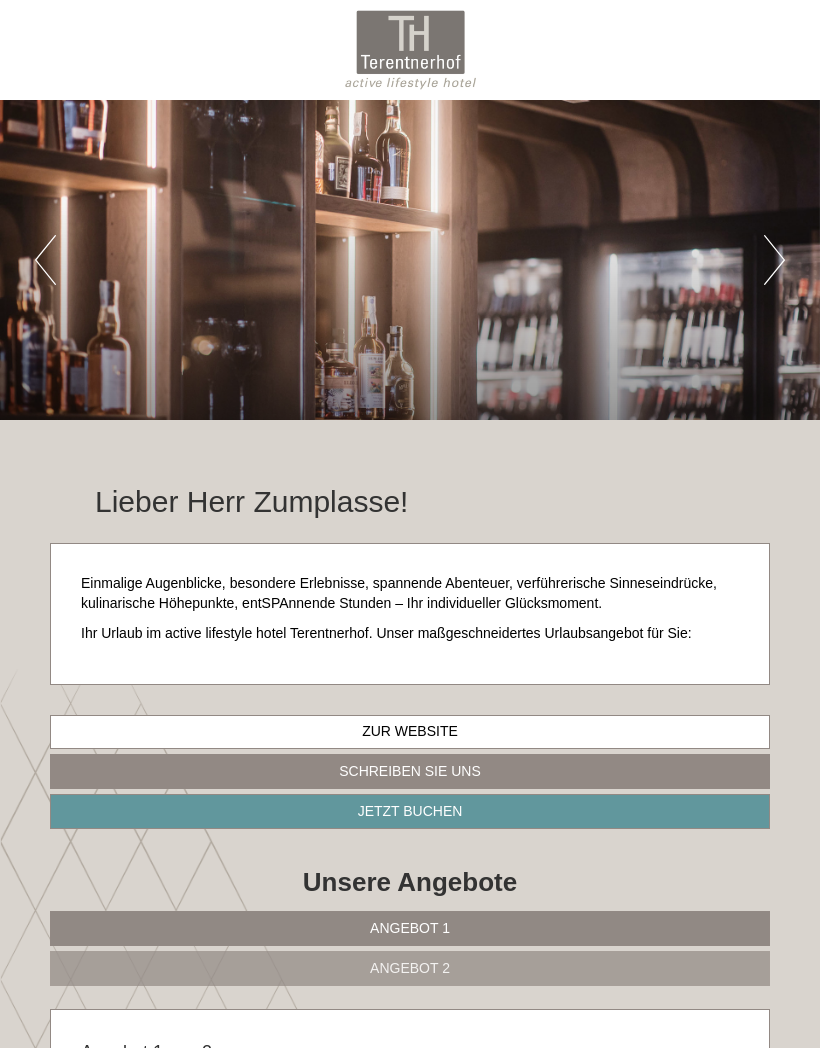 click on "Next" at bounding box center [774, 260] 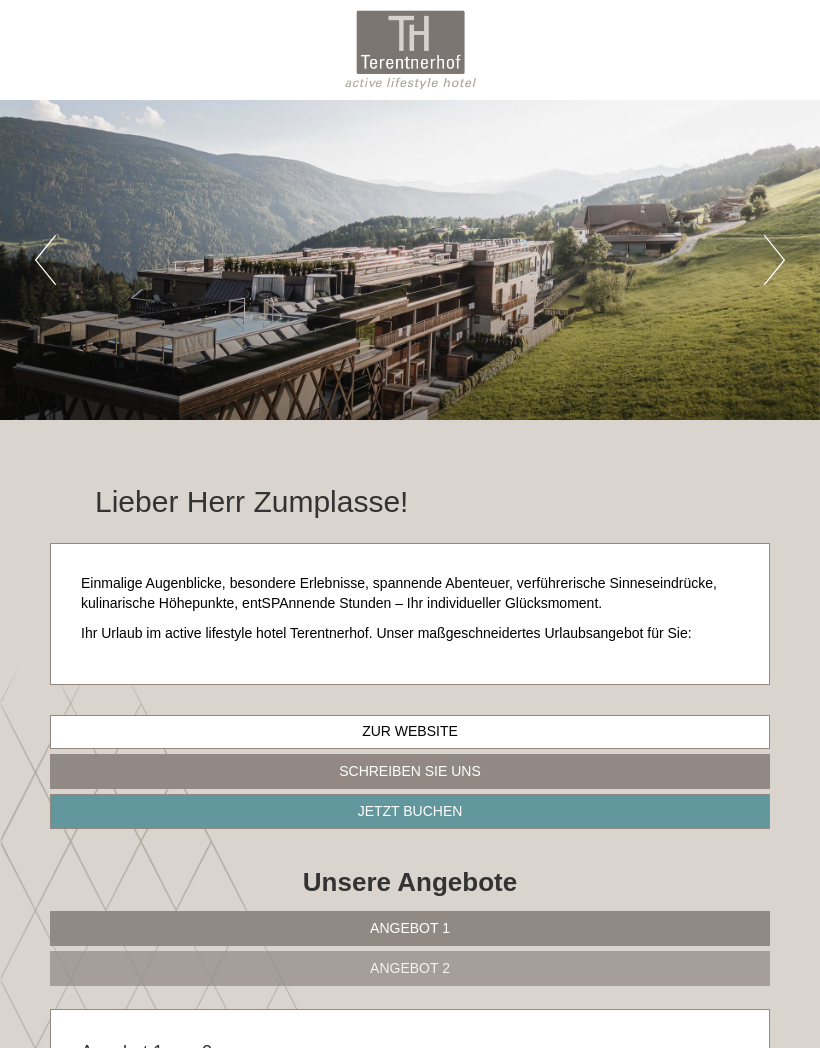 click on "Next" at bounding box center (774, 260) 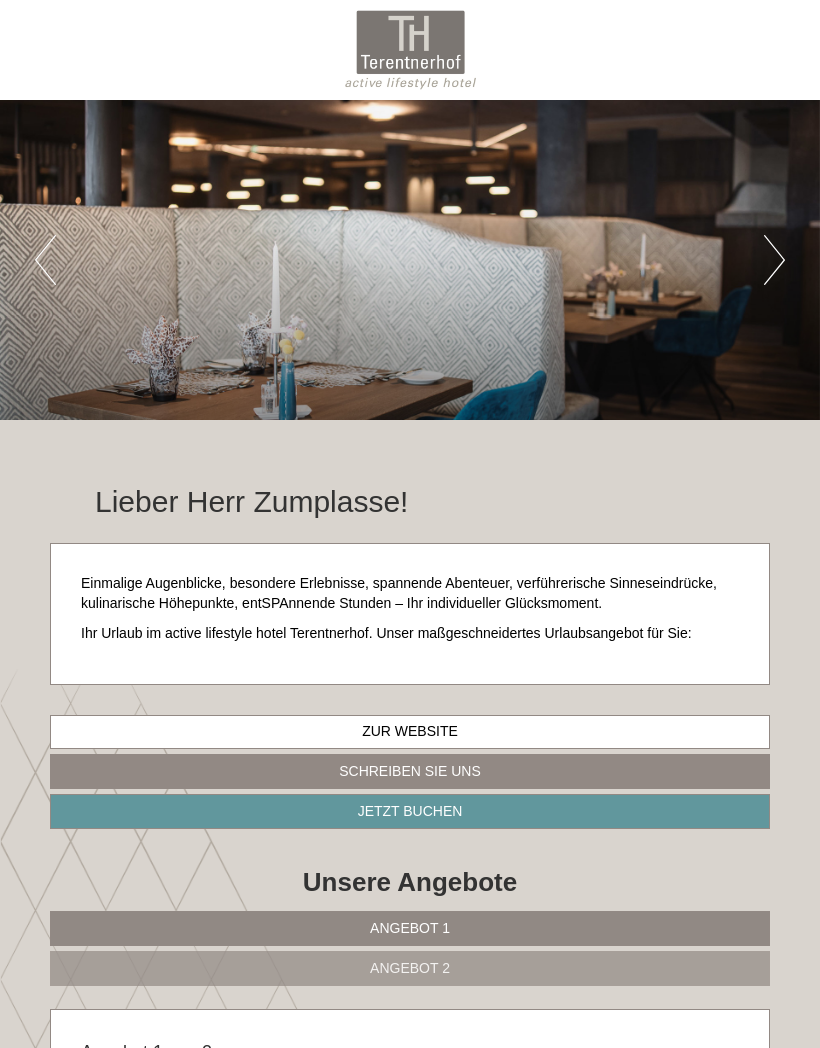 click on "Next" at bounding box center [774, 260] 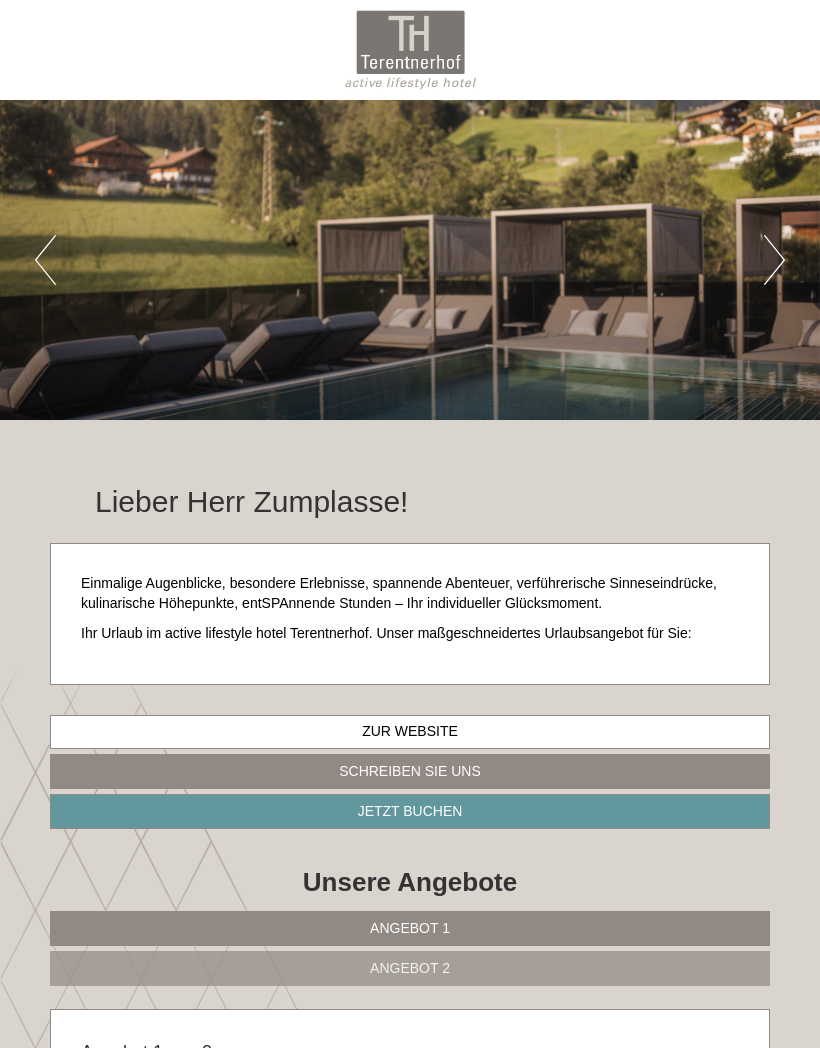 click on "Next" at bounding box center [774, 260] 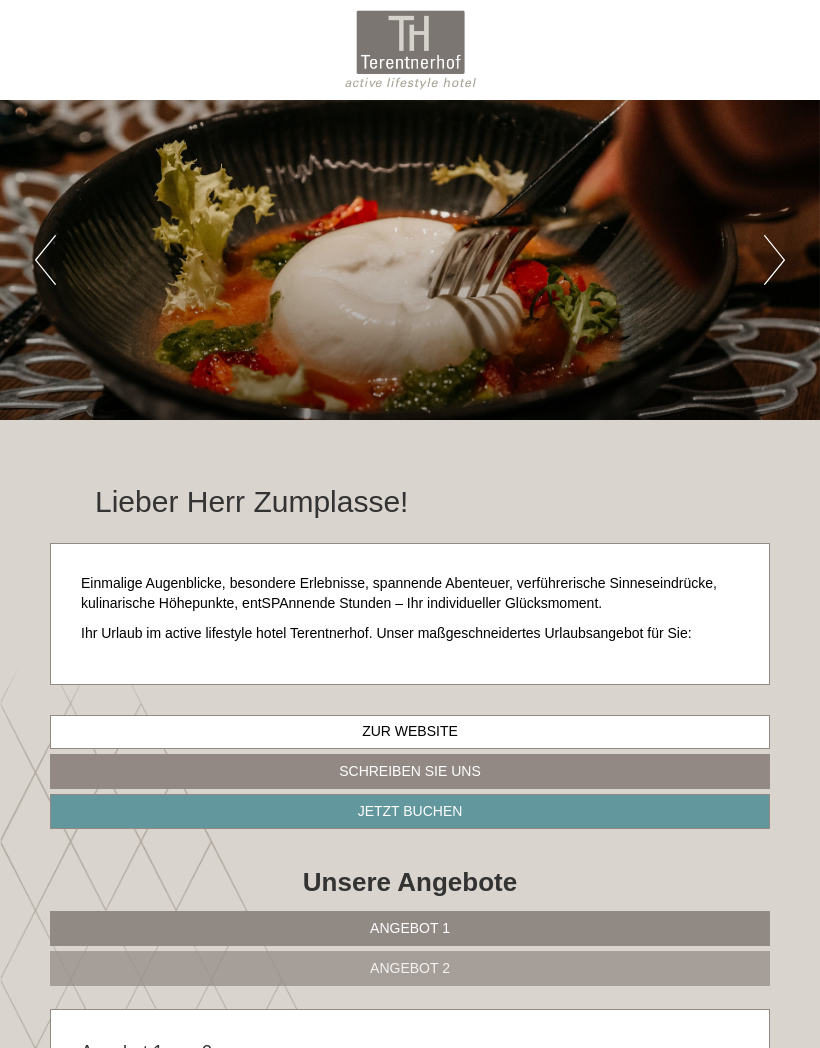 click on "Next" at bounding box center (774, 260) 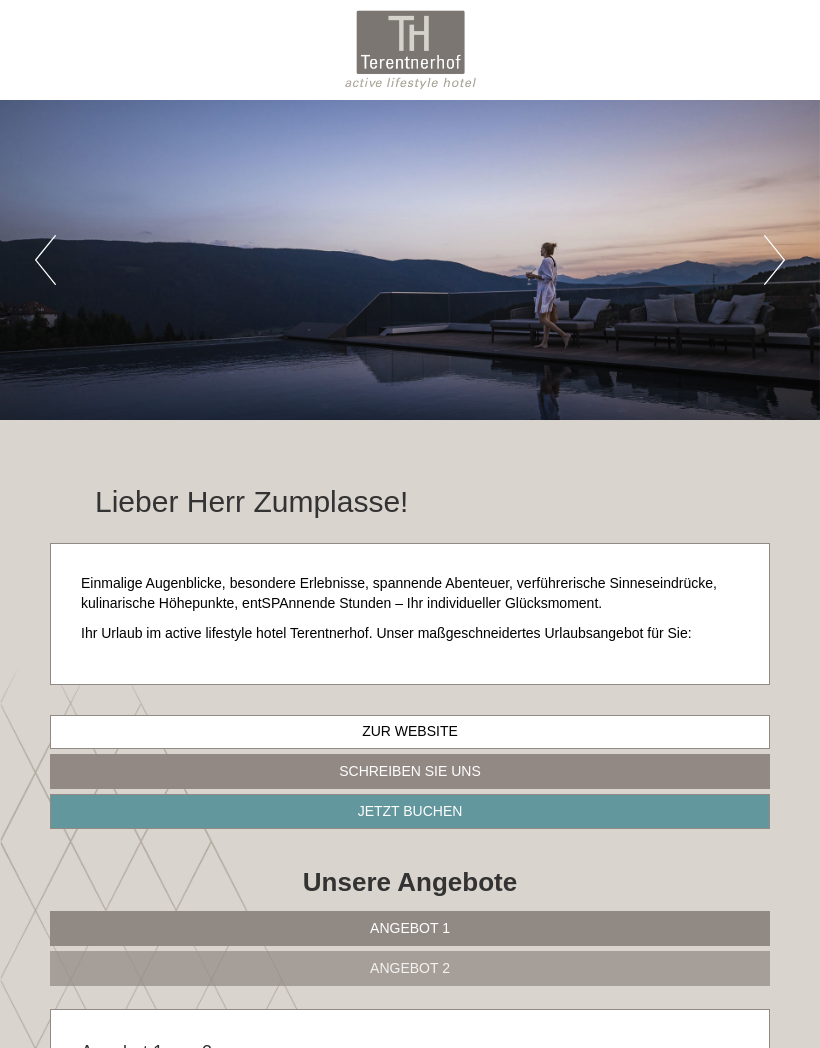 scroll, scrollTop: 2, scrollLeft: 0, axis: vertical 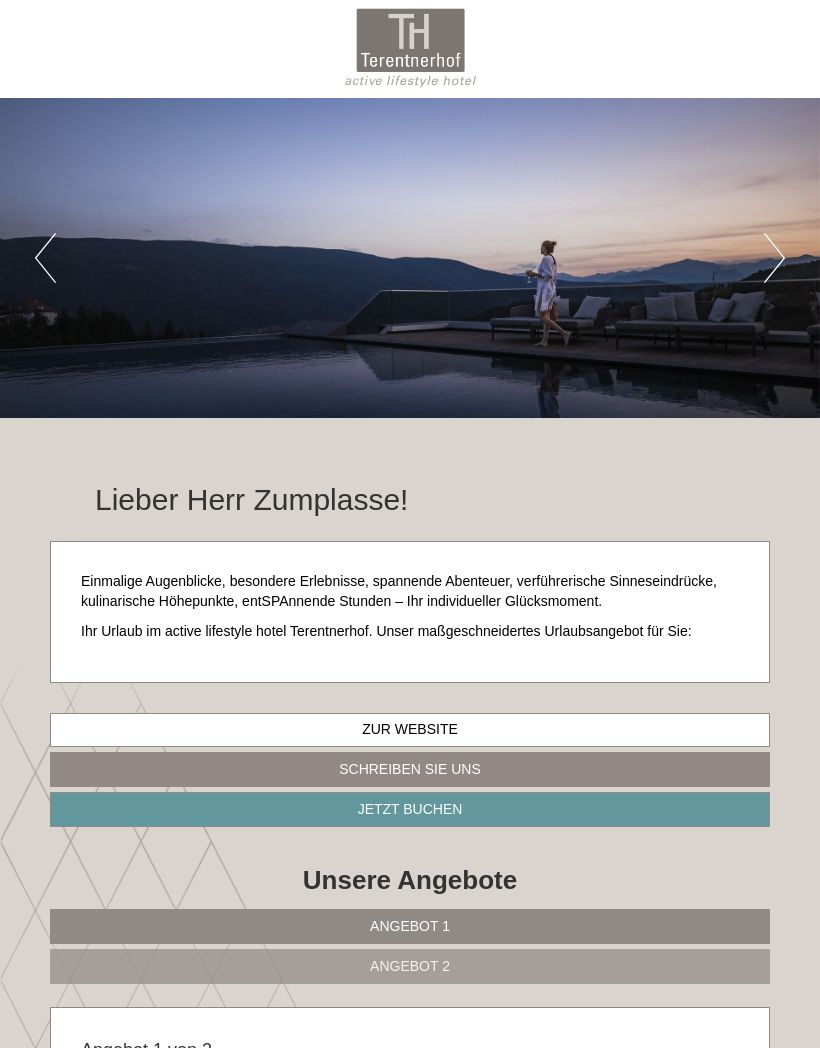 click on "Next" at bounding box center [774, 258] 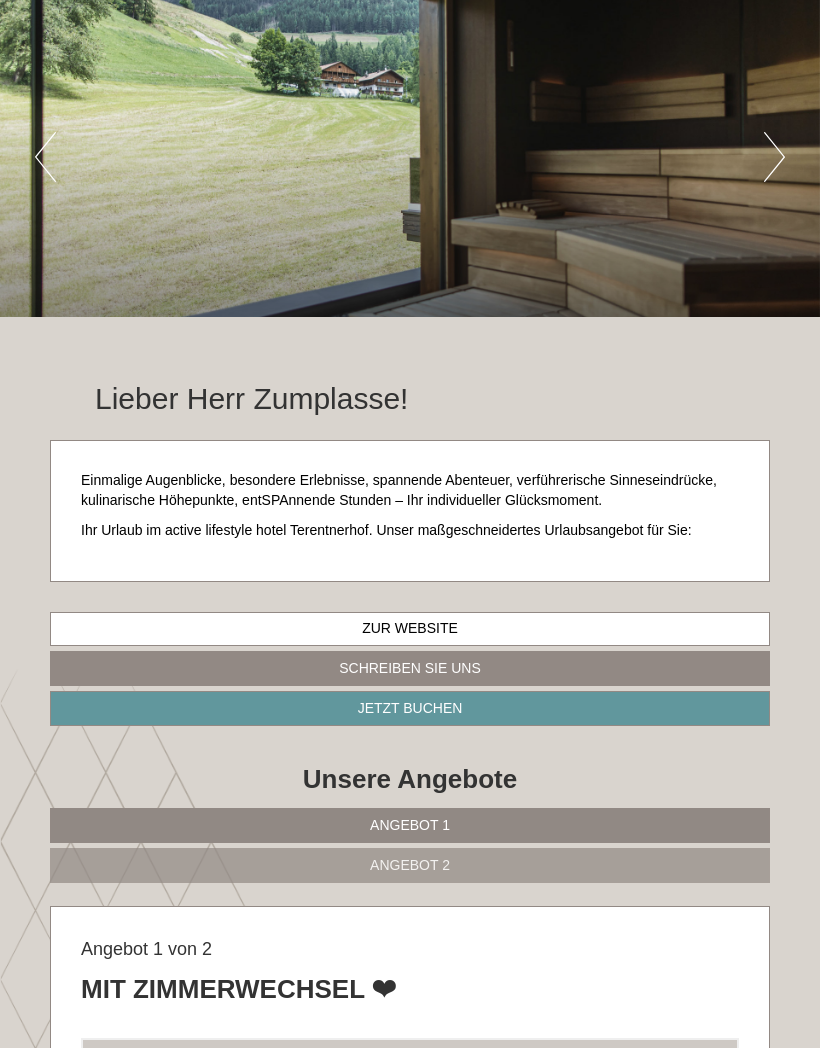 scroll, scrollTop: 0, scrollLeft: 0, axis: both 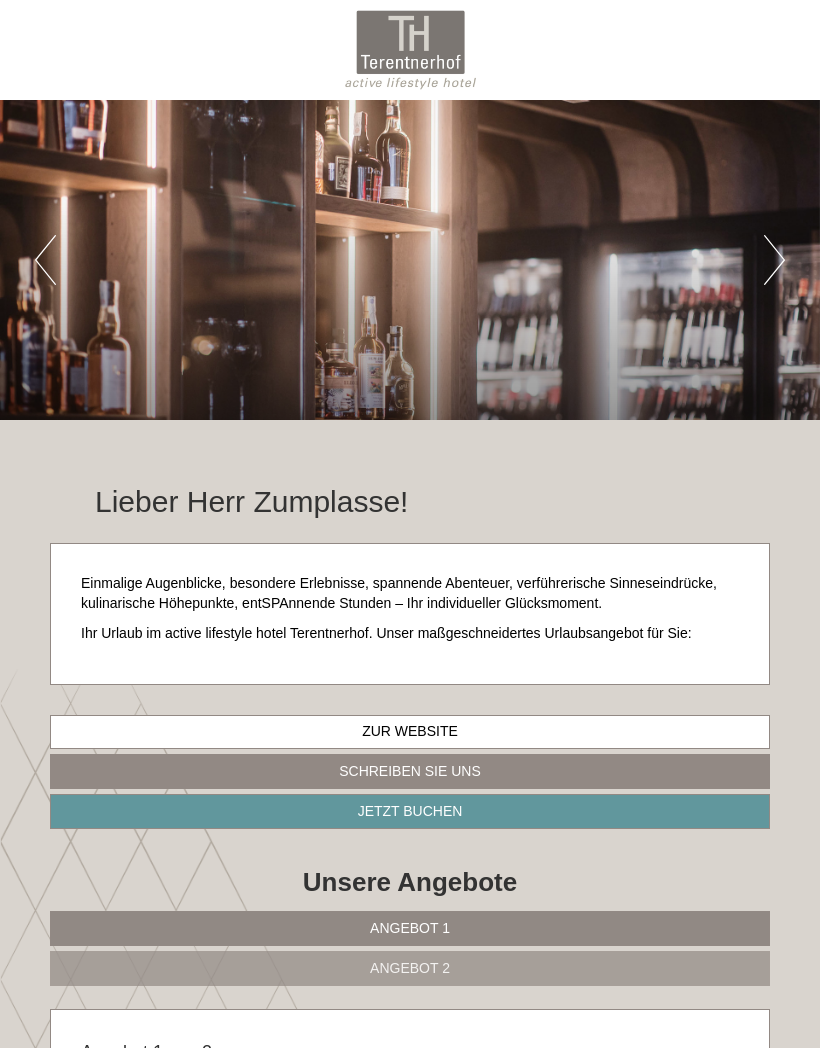 click at bounding box center (410, 50) 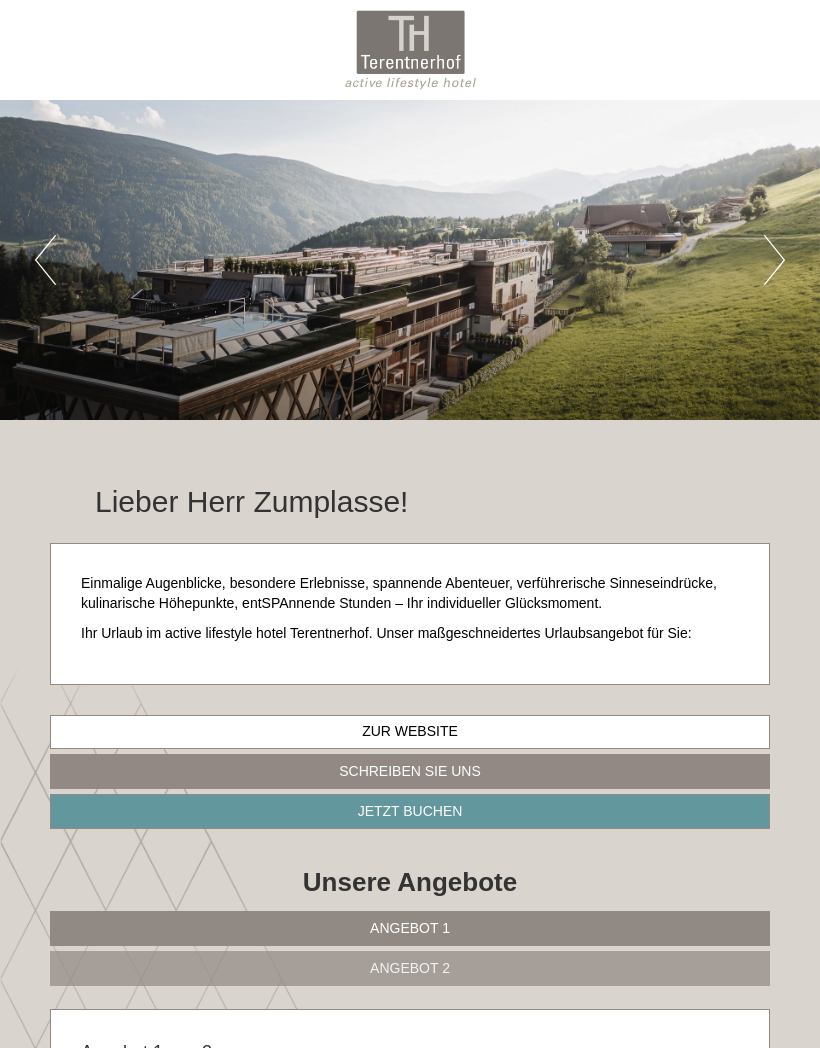 click at bounding box center (410, 50) 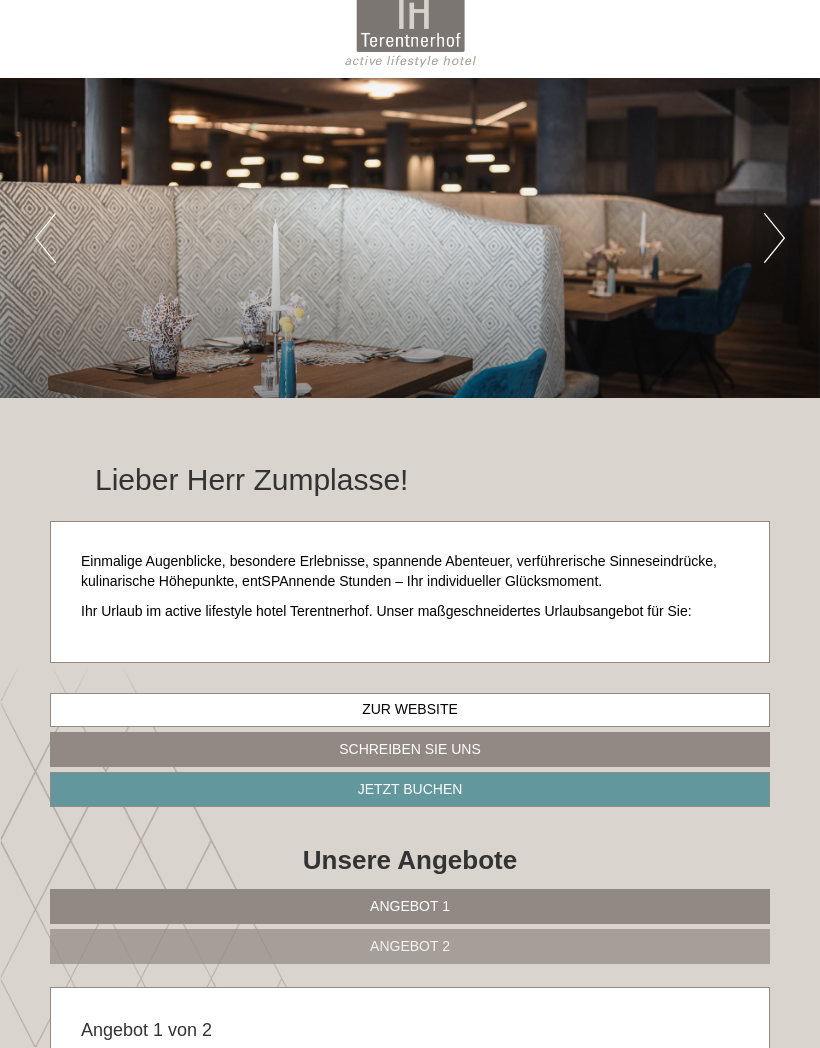 scroll, scrollTop: 22, scrollLeft: 0, axis: vertical 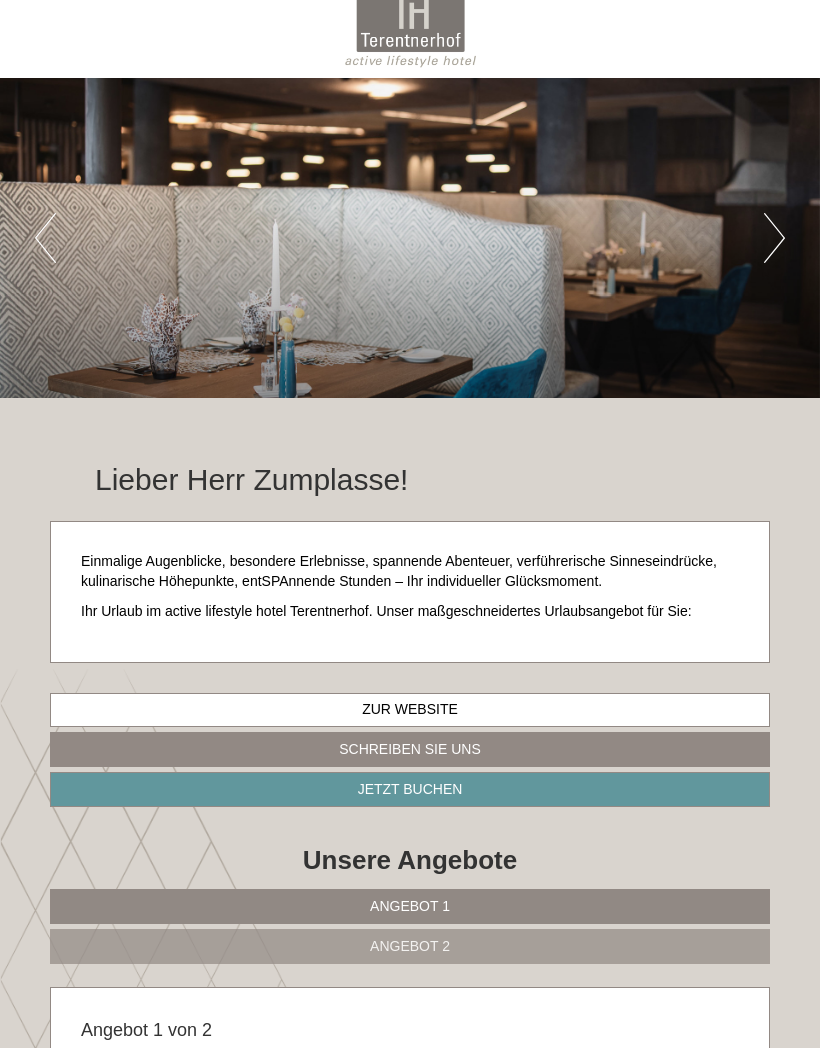 click on "Previous" at bounding box center [45, 238] 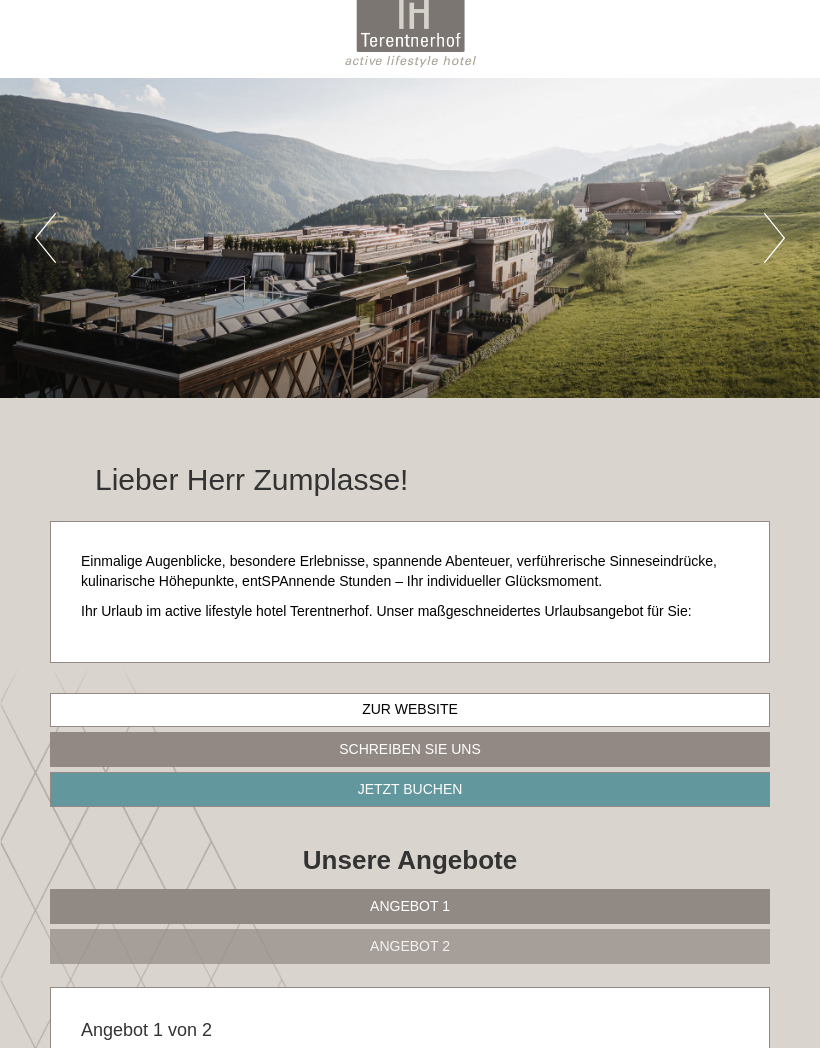 scroll, scrollTop: 107, scrollLeft: 0, axis: vertical 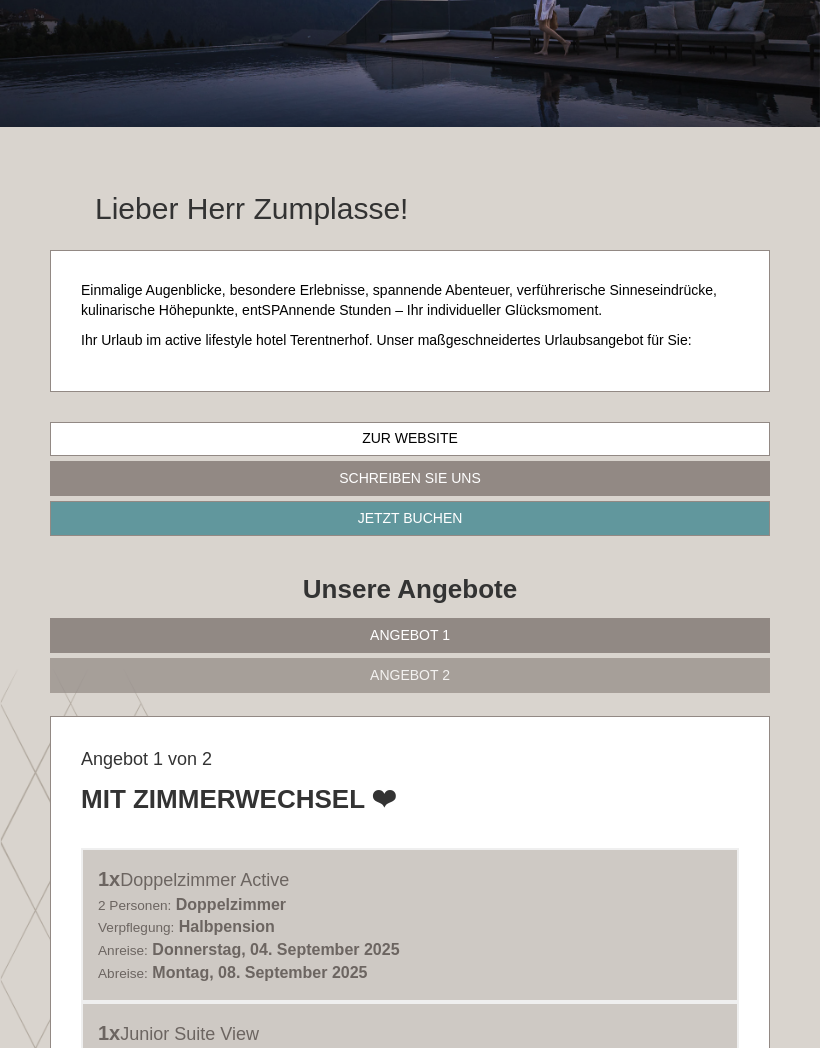 click on "Angebot 1" at bounding box center (410, 635) 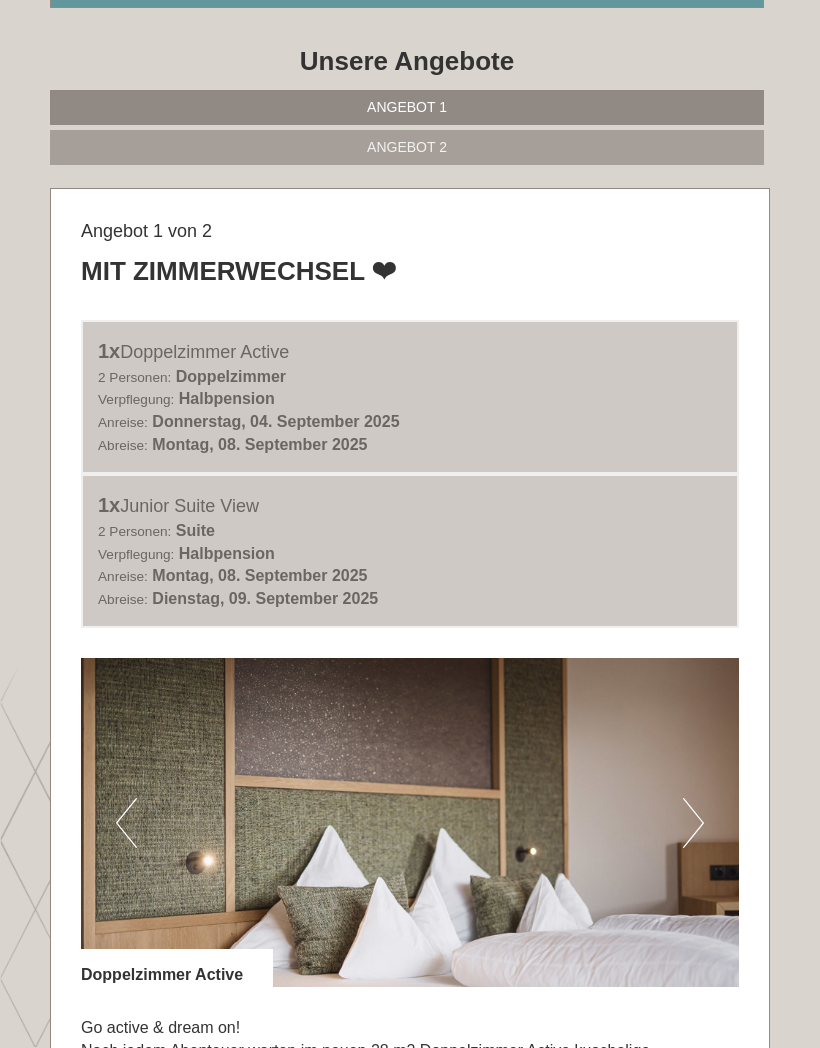 scroll, scrollTop: 821, scrollLeft: 0, axis: vertical 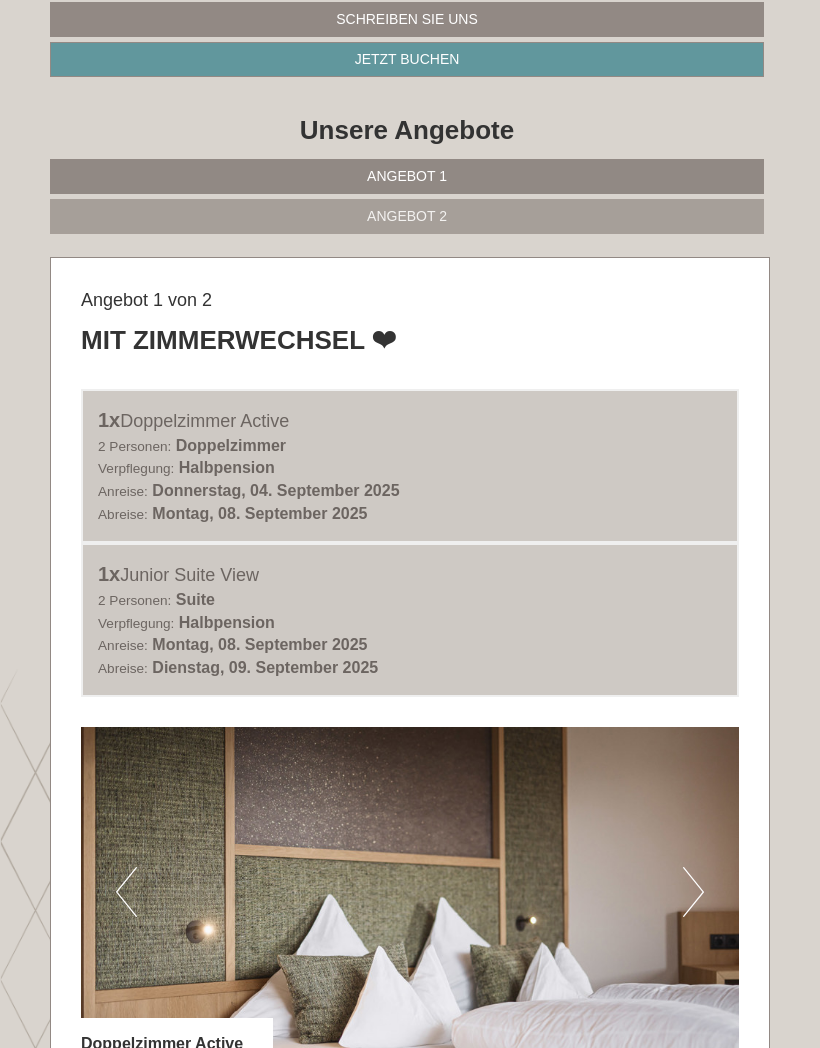 click on "Angebot 1" at bounding box center [407, 176] 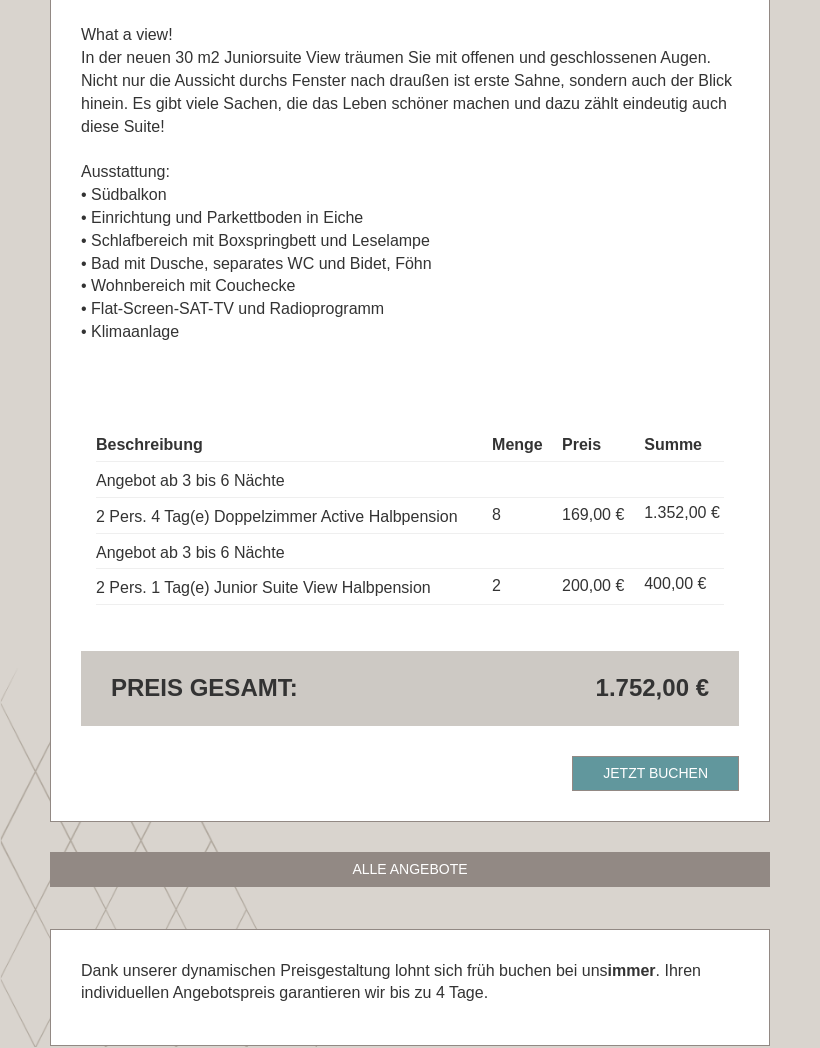 scroll, scrollTop: 2487, scrollLeft: 0, axis: vertical 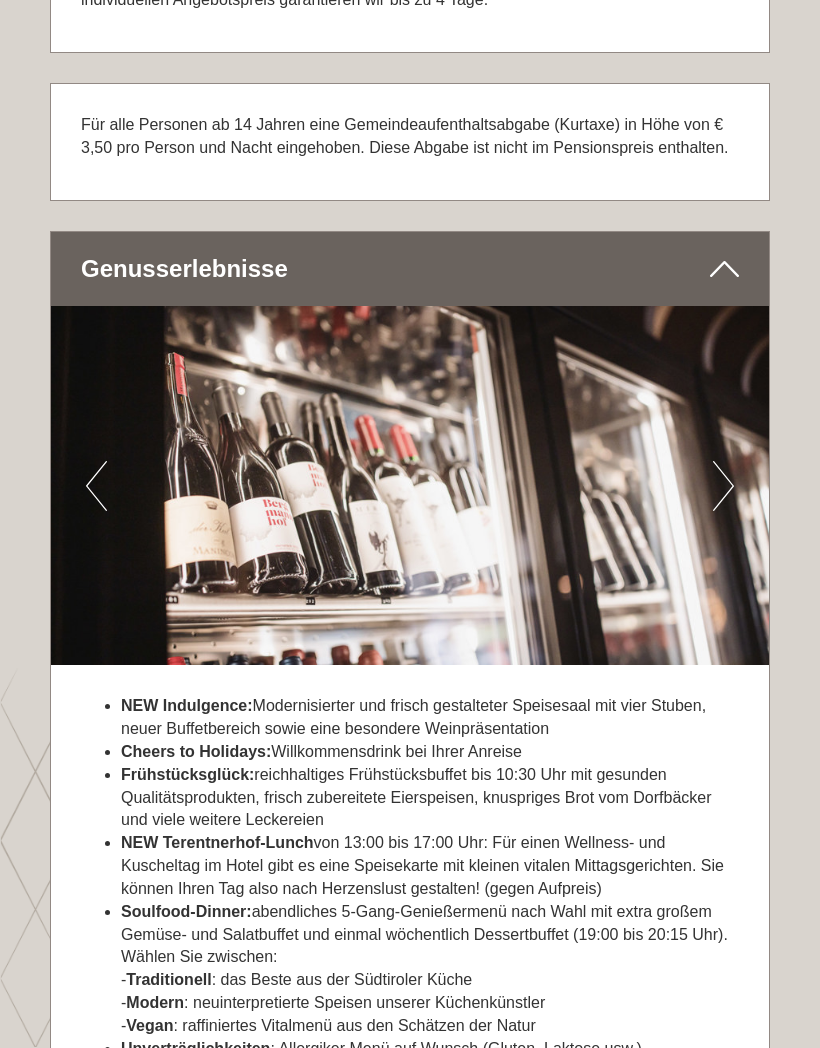 click on "Next" at bounding box center (723, 487) 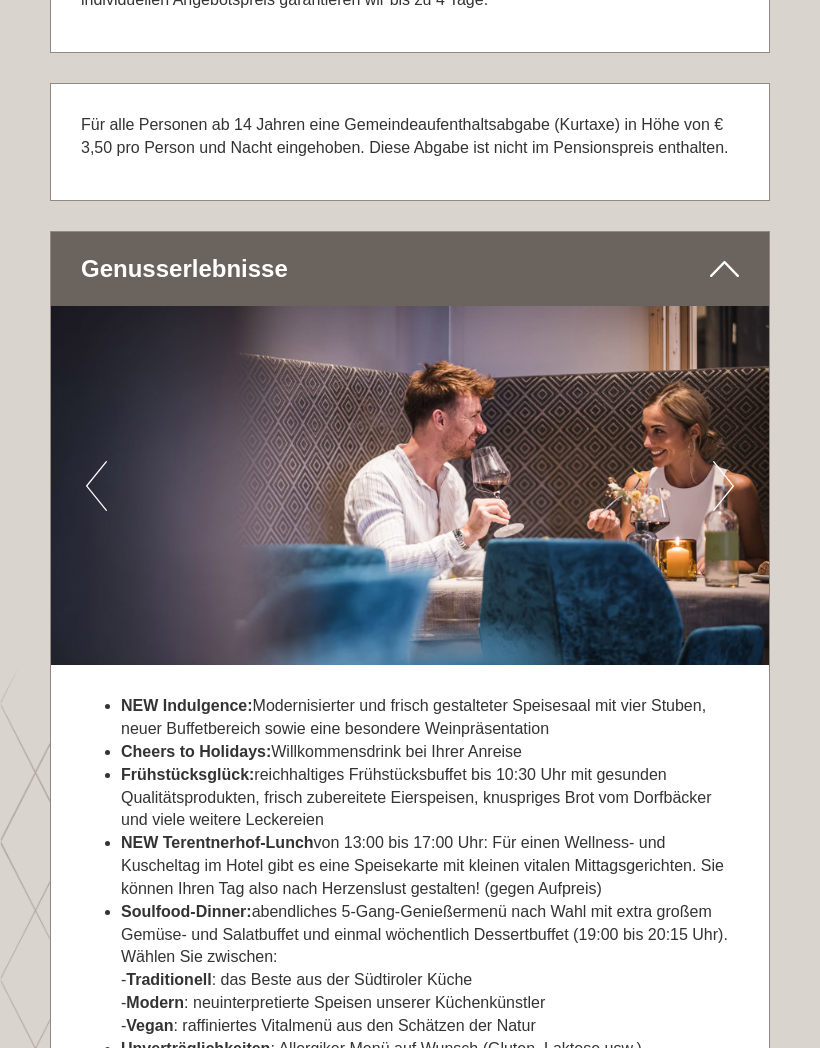 click at bounding box center [410, 485] 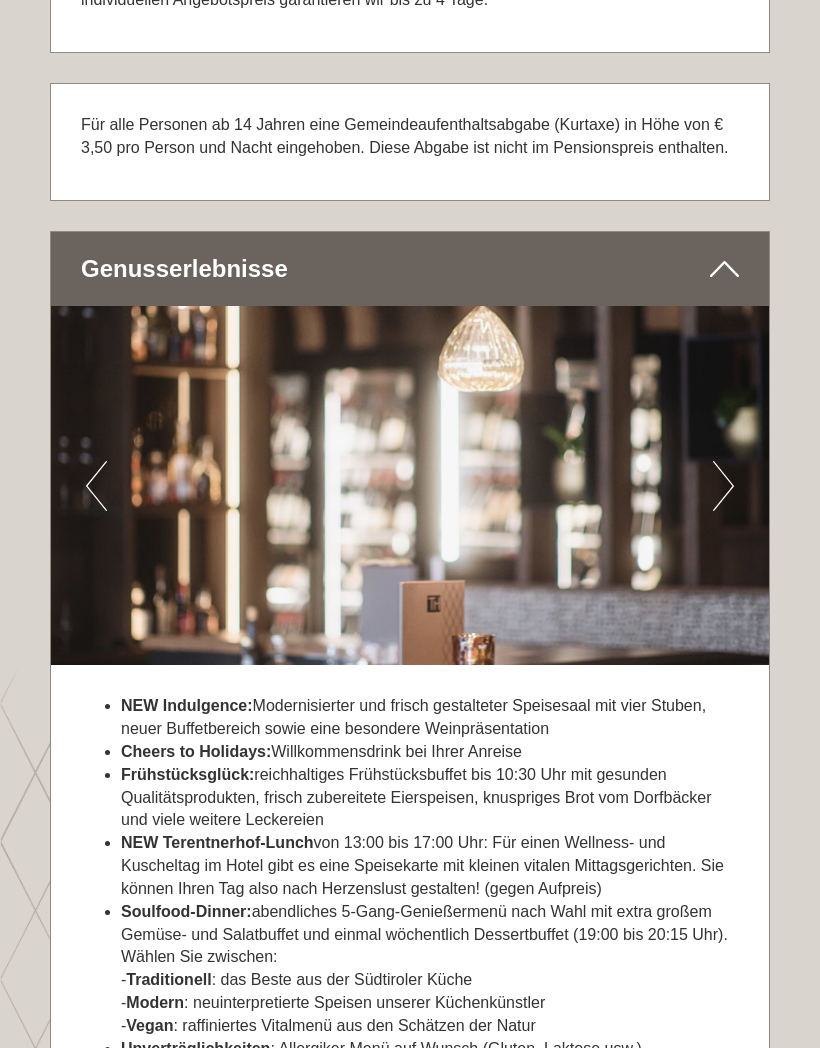 click at bounding box center (410, 485) 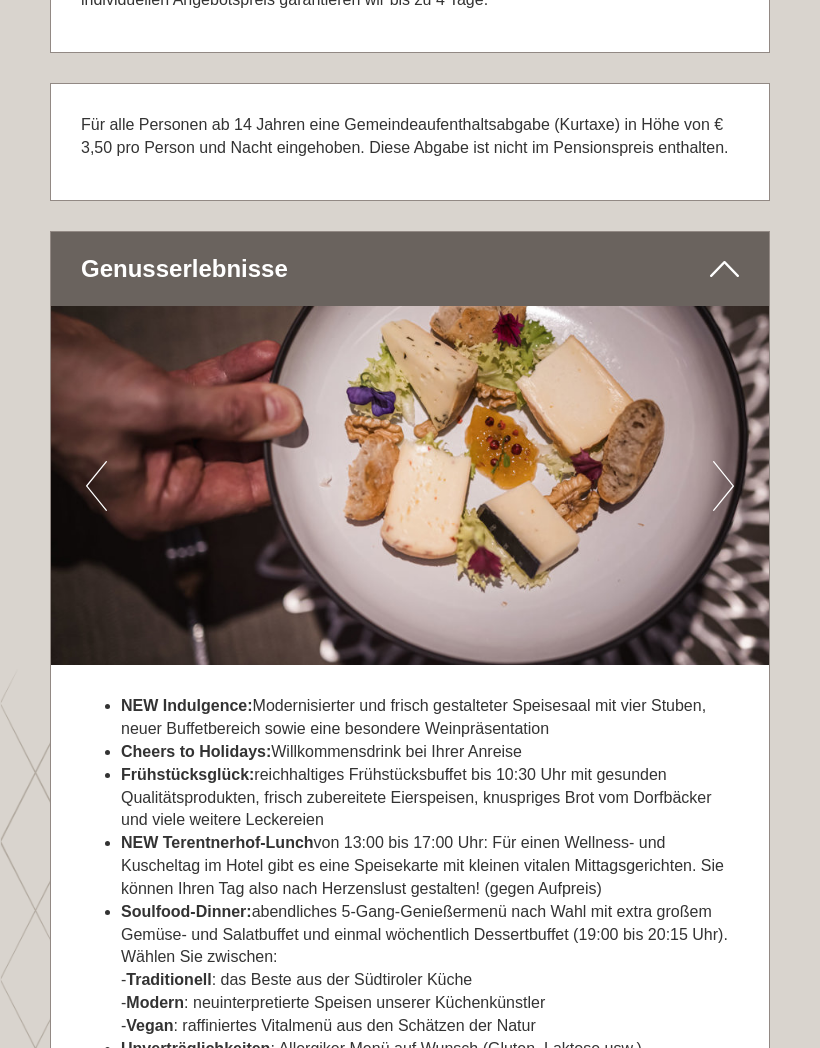 click at bounding box center (410, 485) 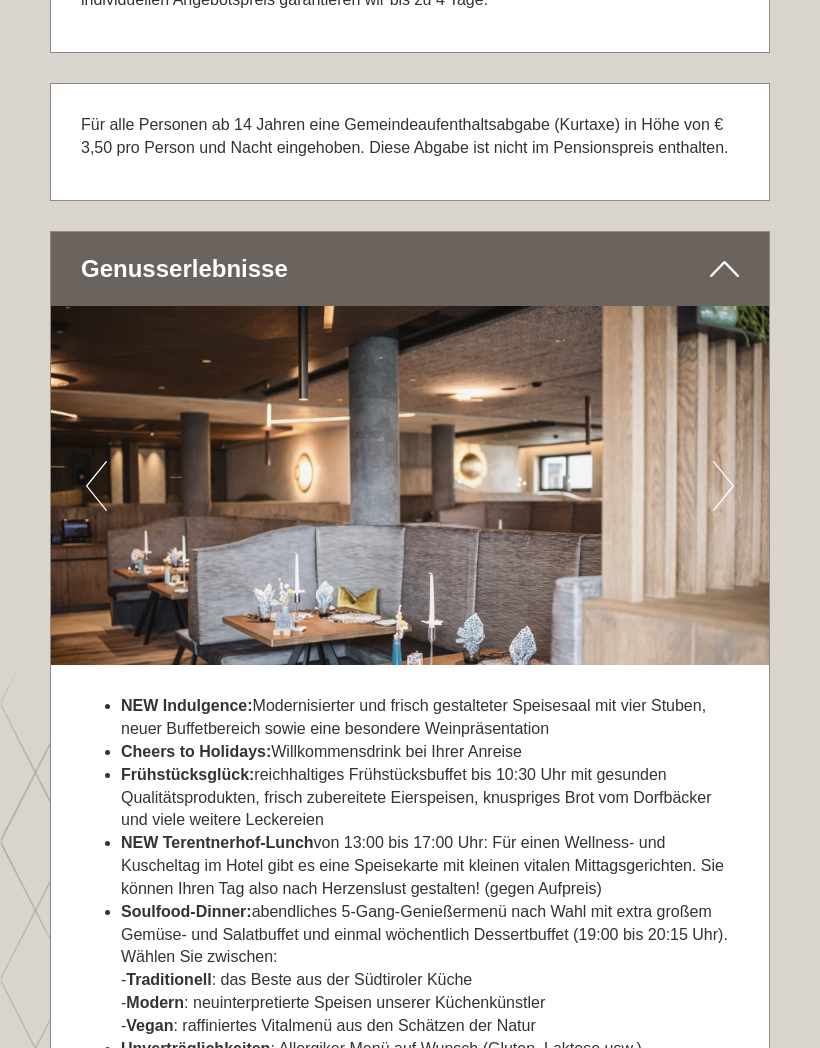 click on "Next" at bounding box center (723, 486) 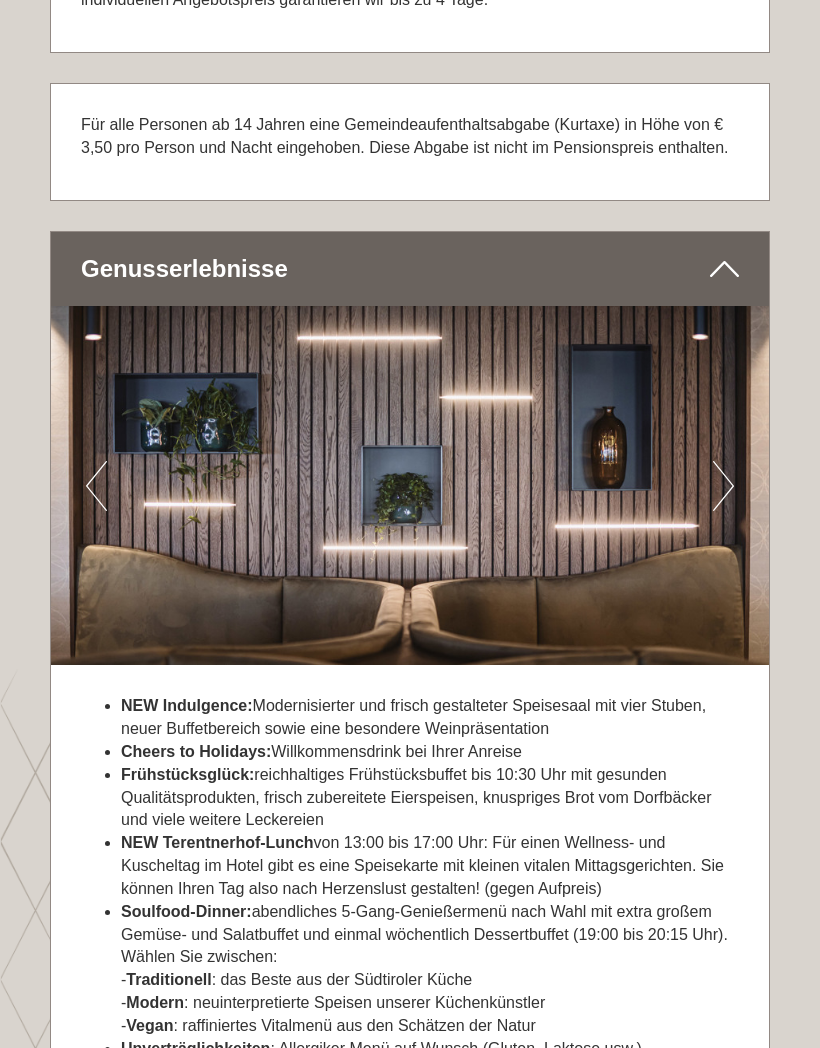 click on "Next" at bounding box center (723, 486) 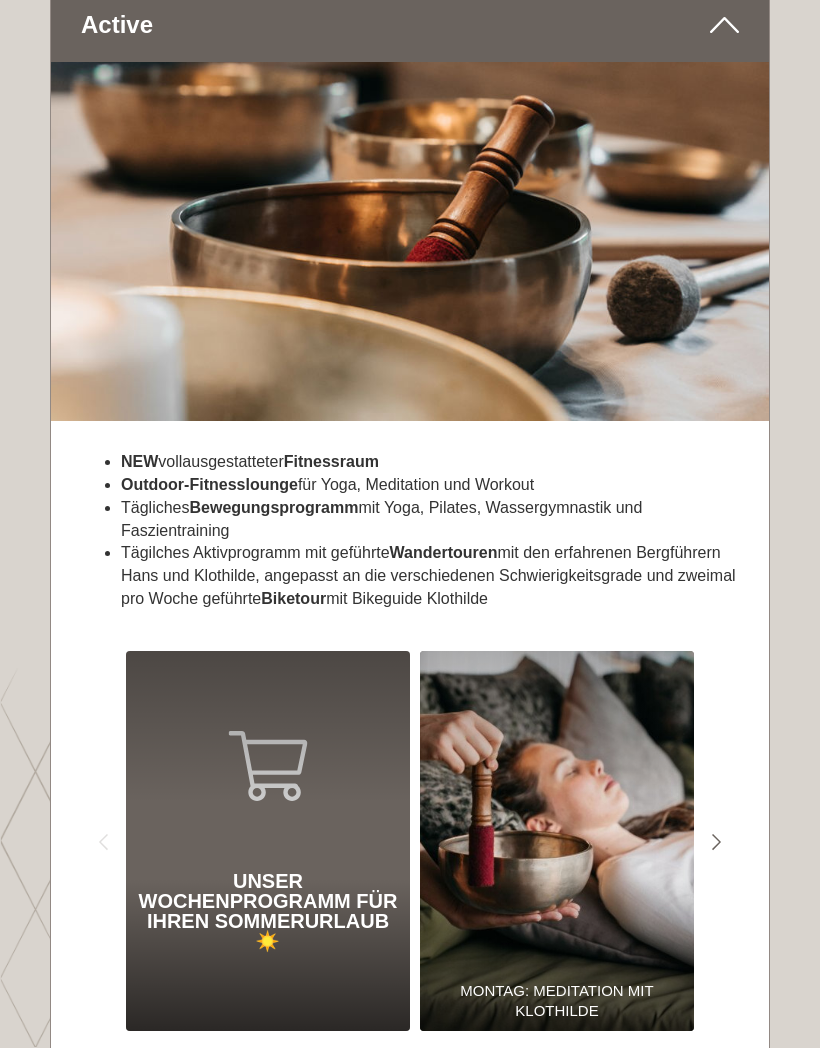 scroll, scrollTop: 5647, scrollLeft: 0, axis: vertical 